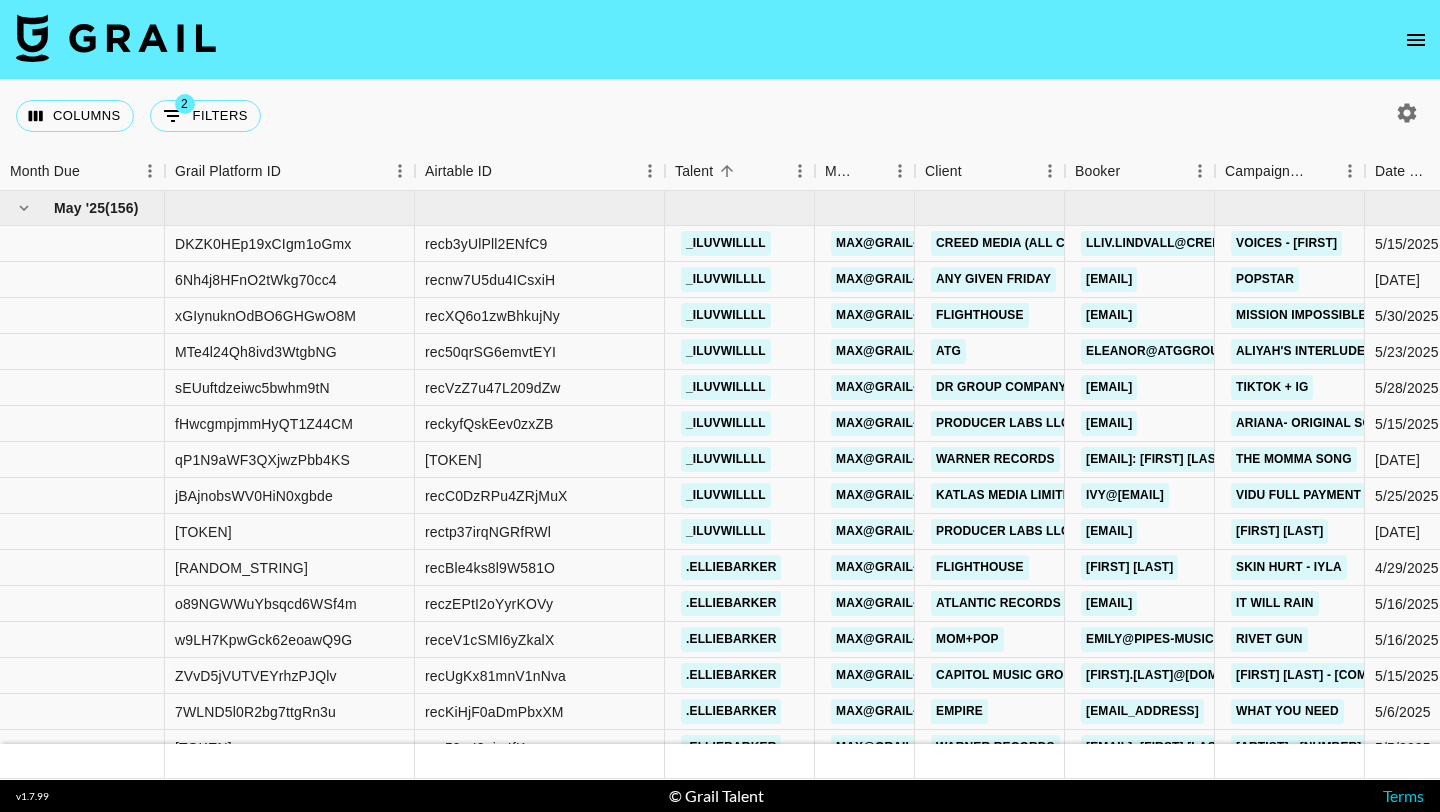 scroll, scrollTop: 0, scrollLeft: 0, axis: both 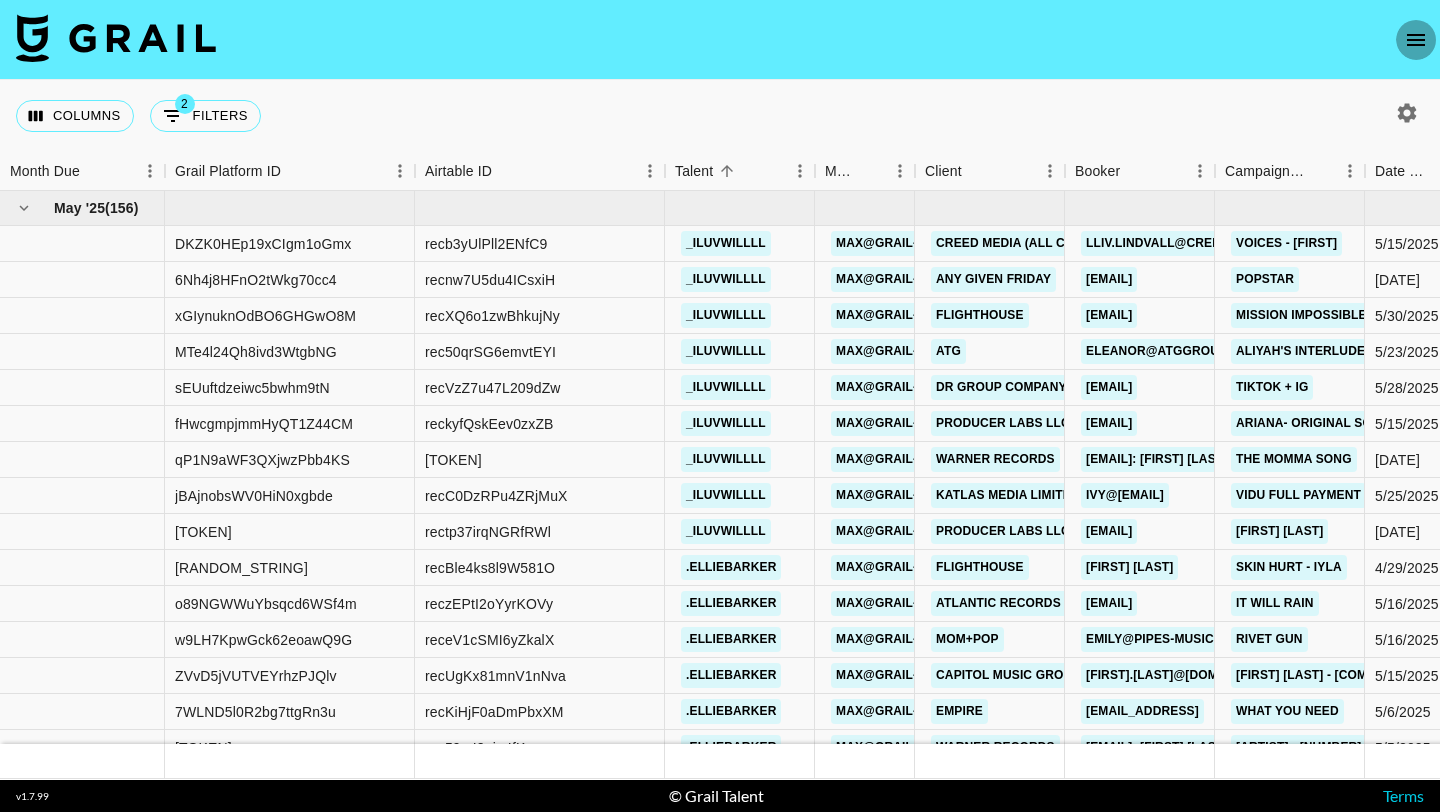 click at bounding box center (1416, 40) 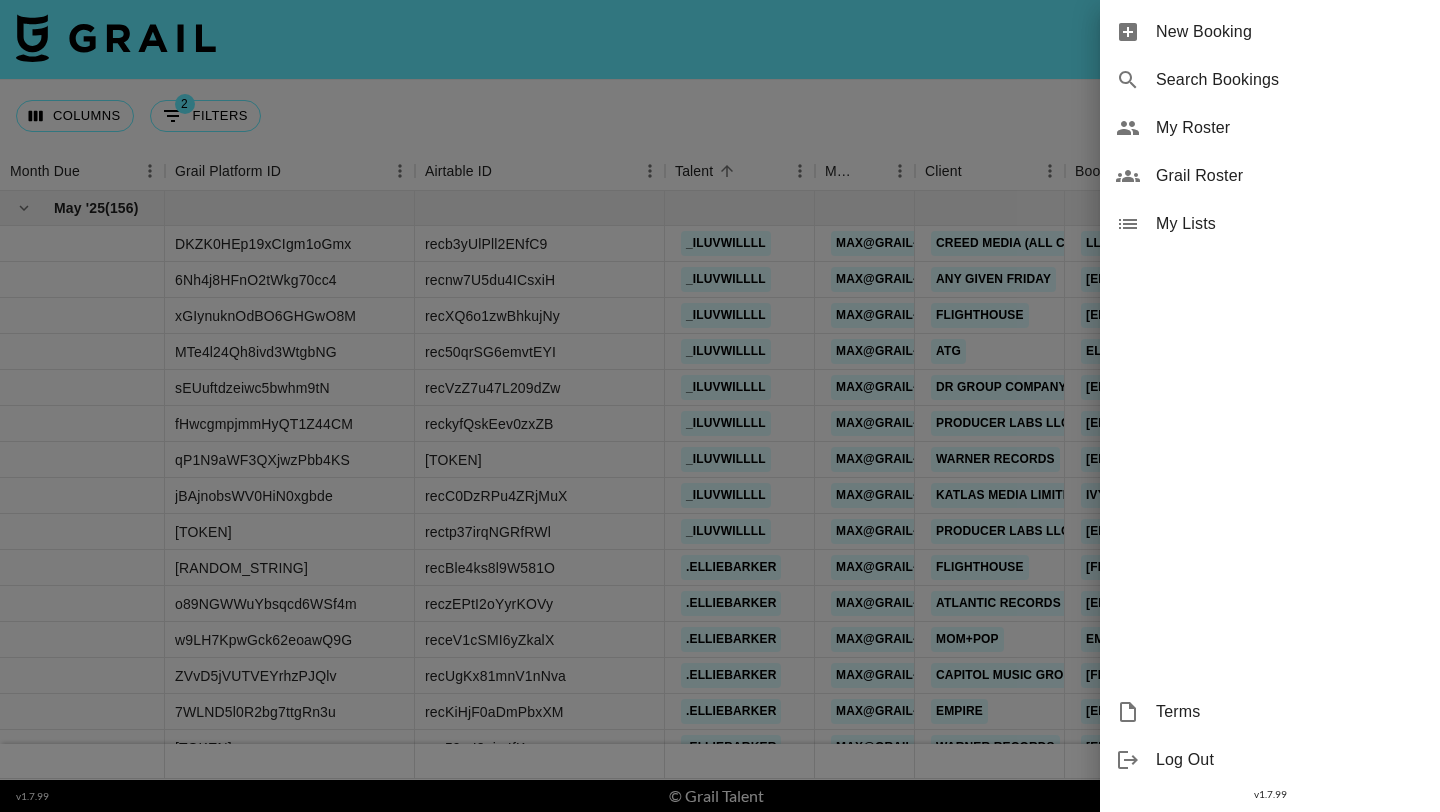 click on "New Booking" at bounding box center [1290, 32] 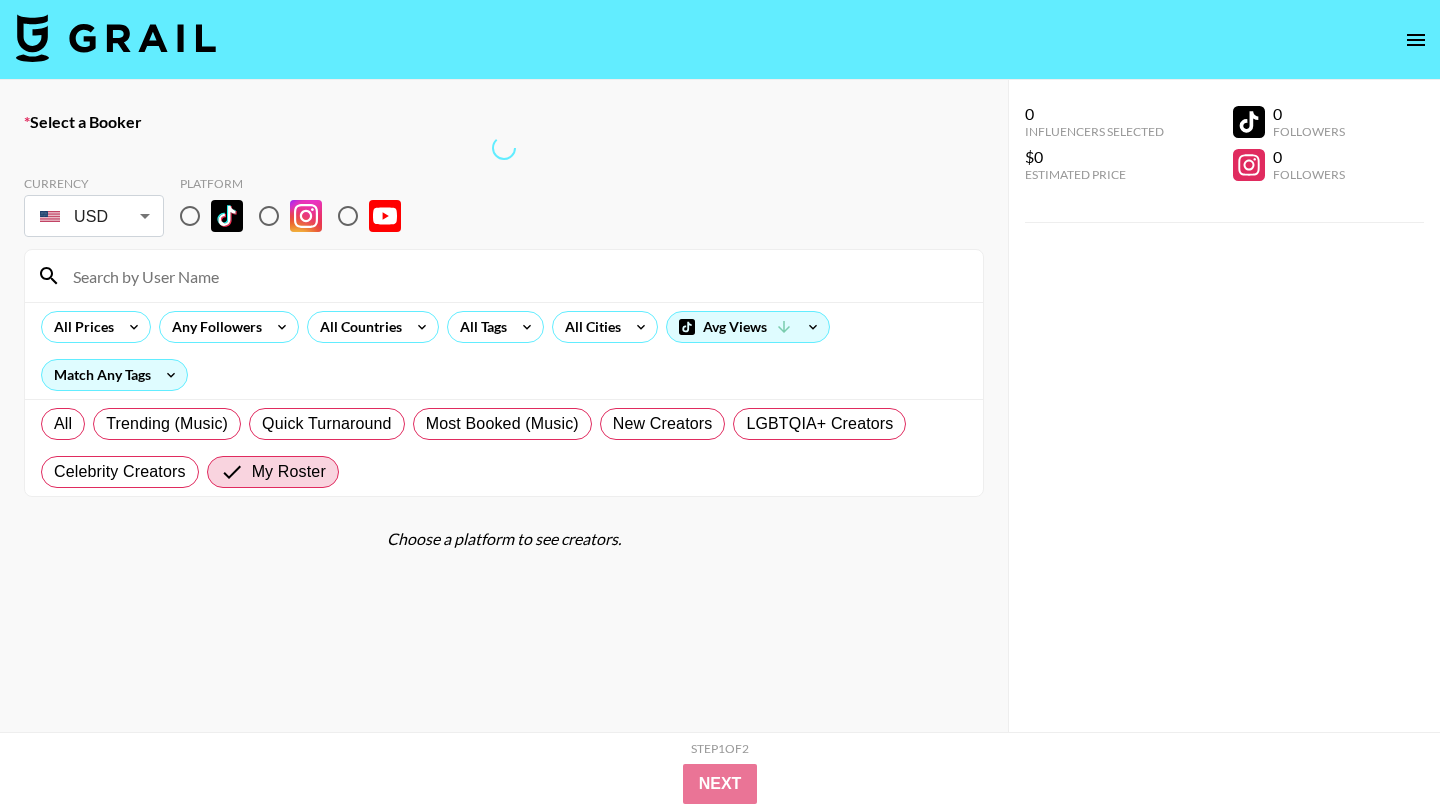 click at bounding box center [190, 216] 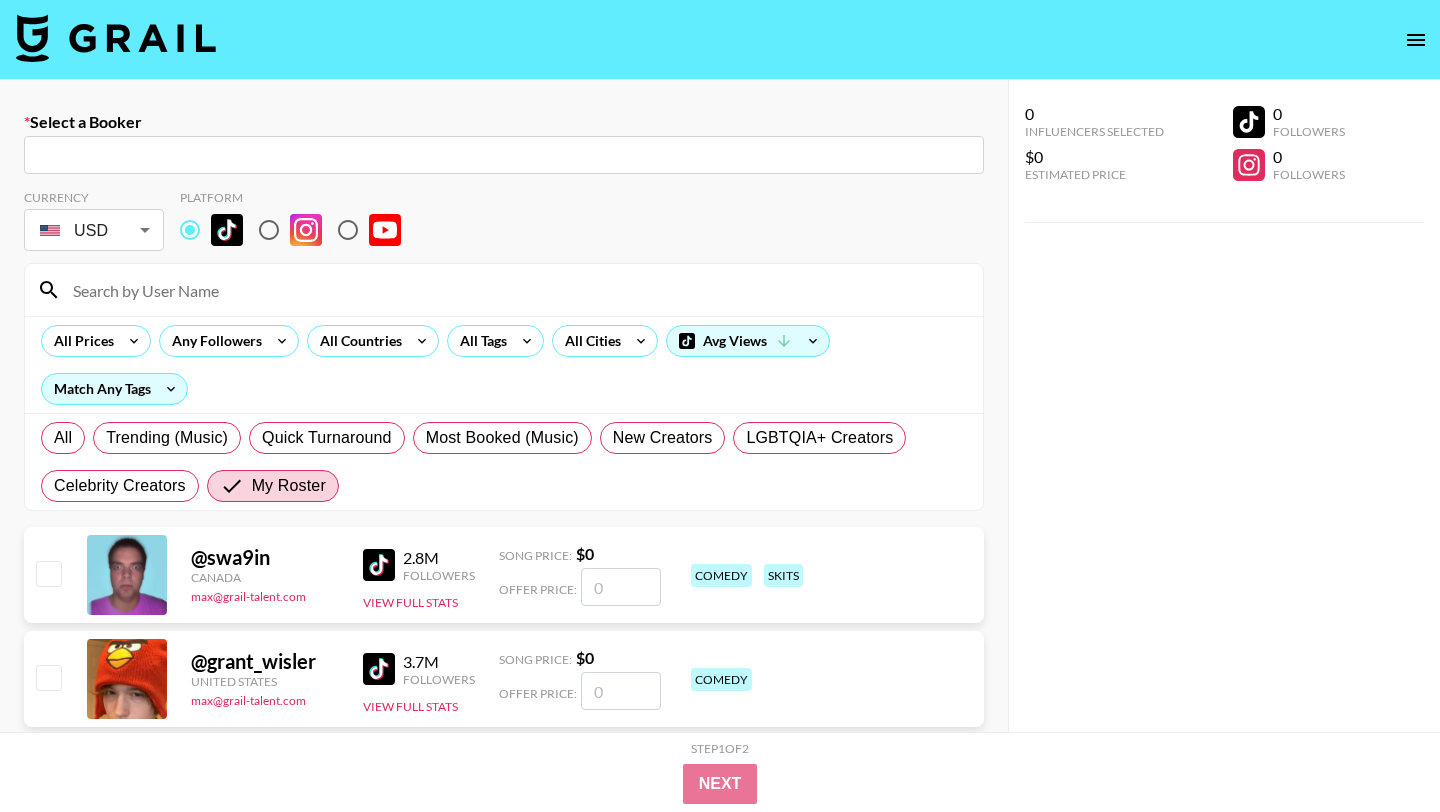 click at bounding box center (269, 230) 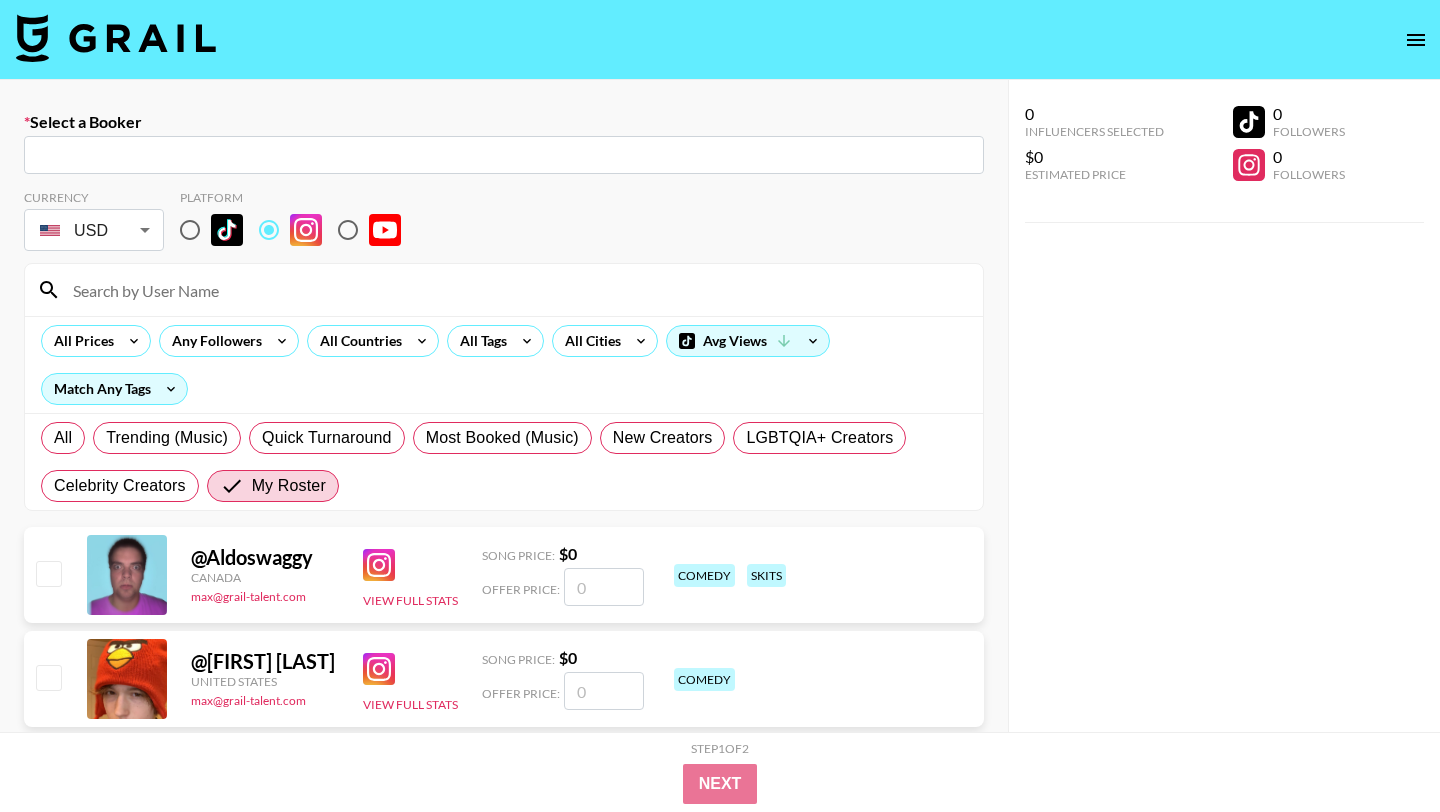click at bounding box center (516, 290) 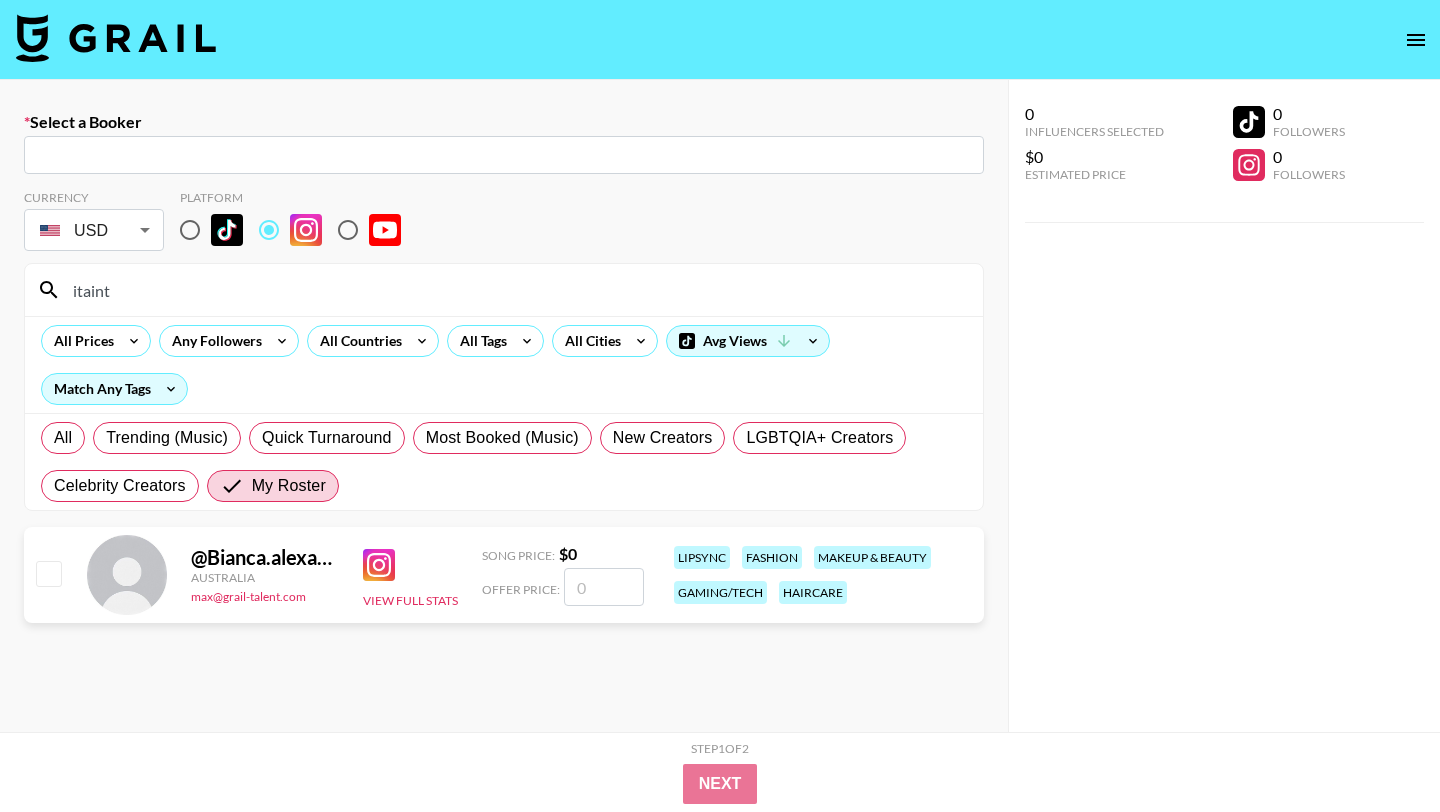 type on "itaint" 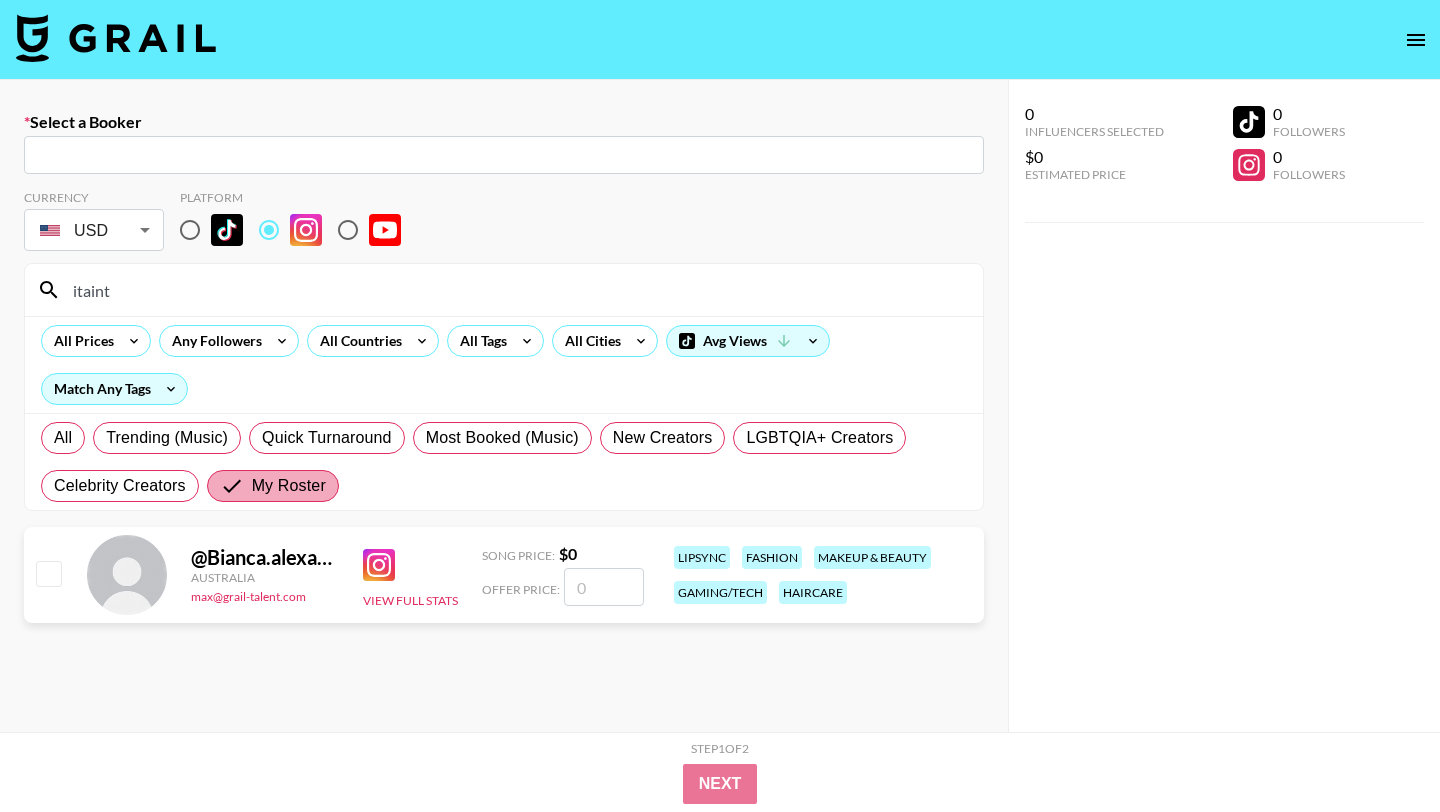 click on "My Roster" at bounding box center (289, 486) 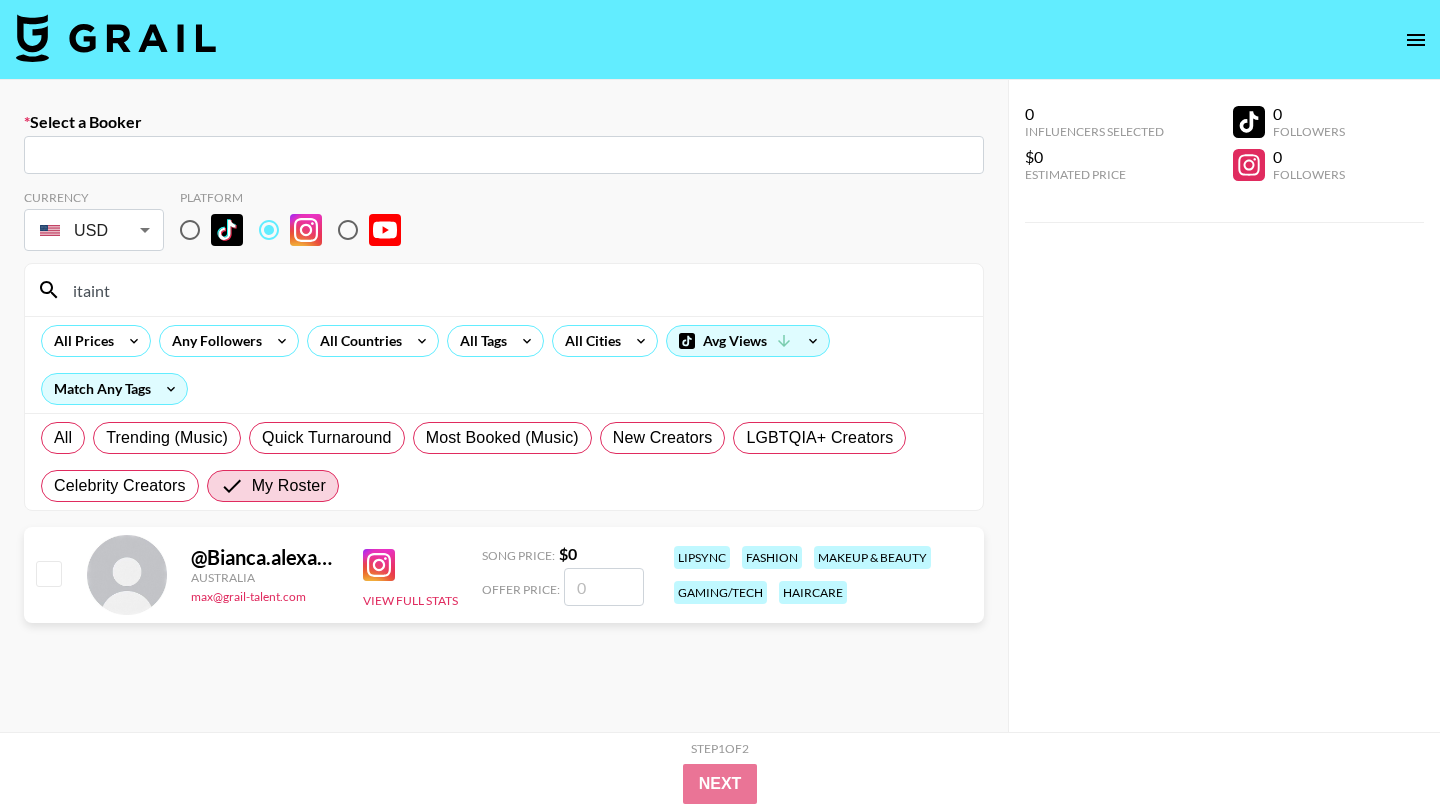 click at bounding box center [190, 230] 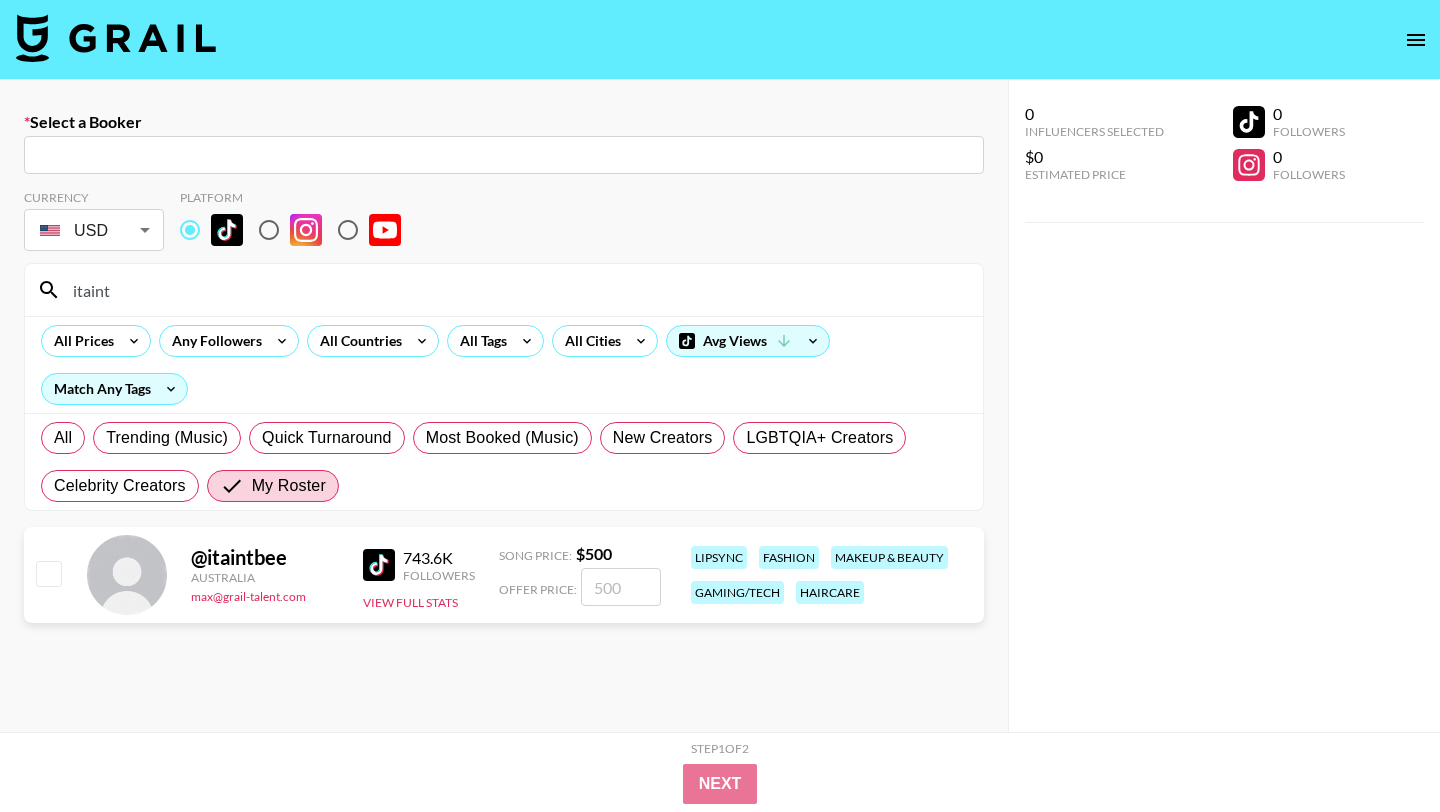 click on "itaint" at bounding box center (516, 290) 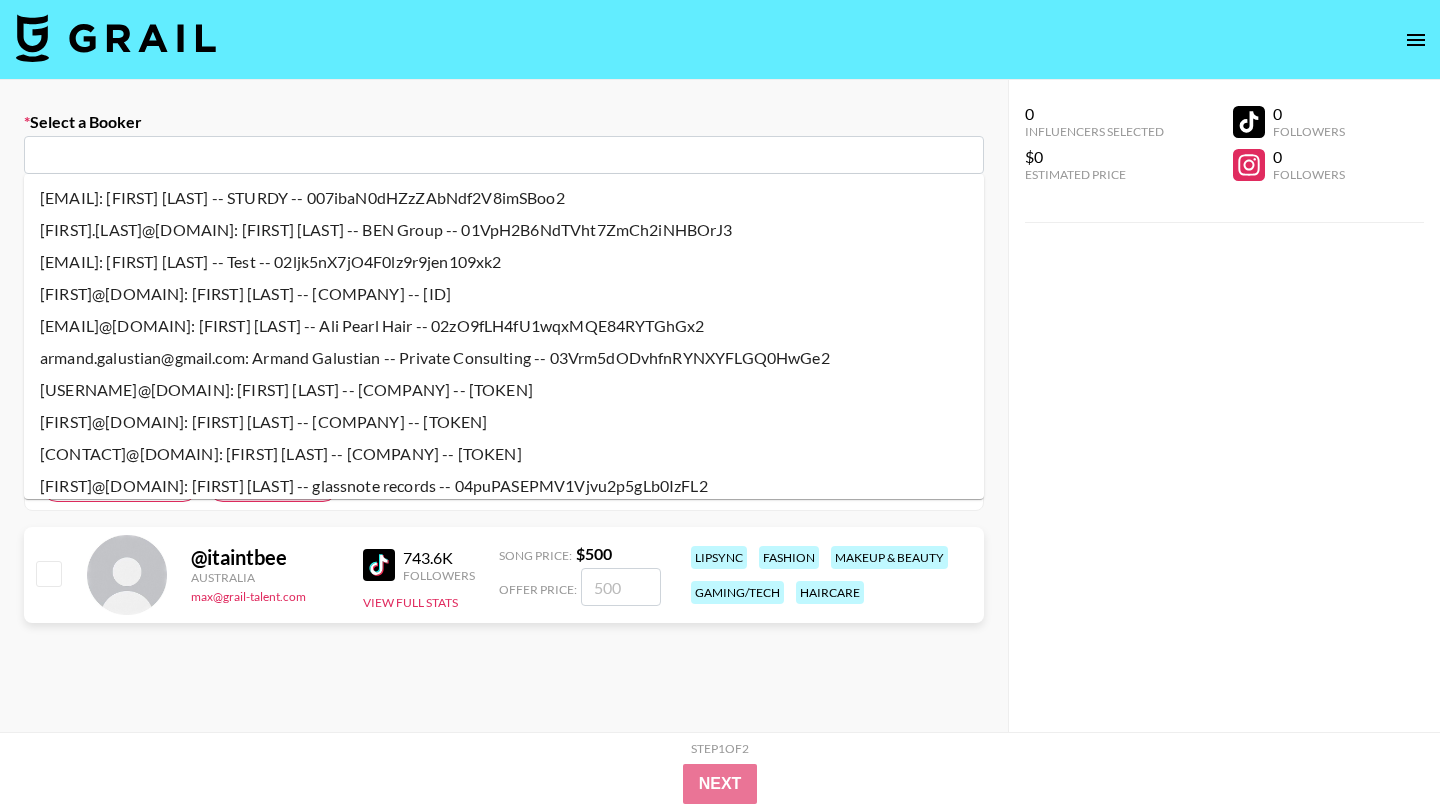 paste on "warnermusic@example.com" 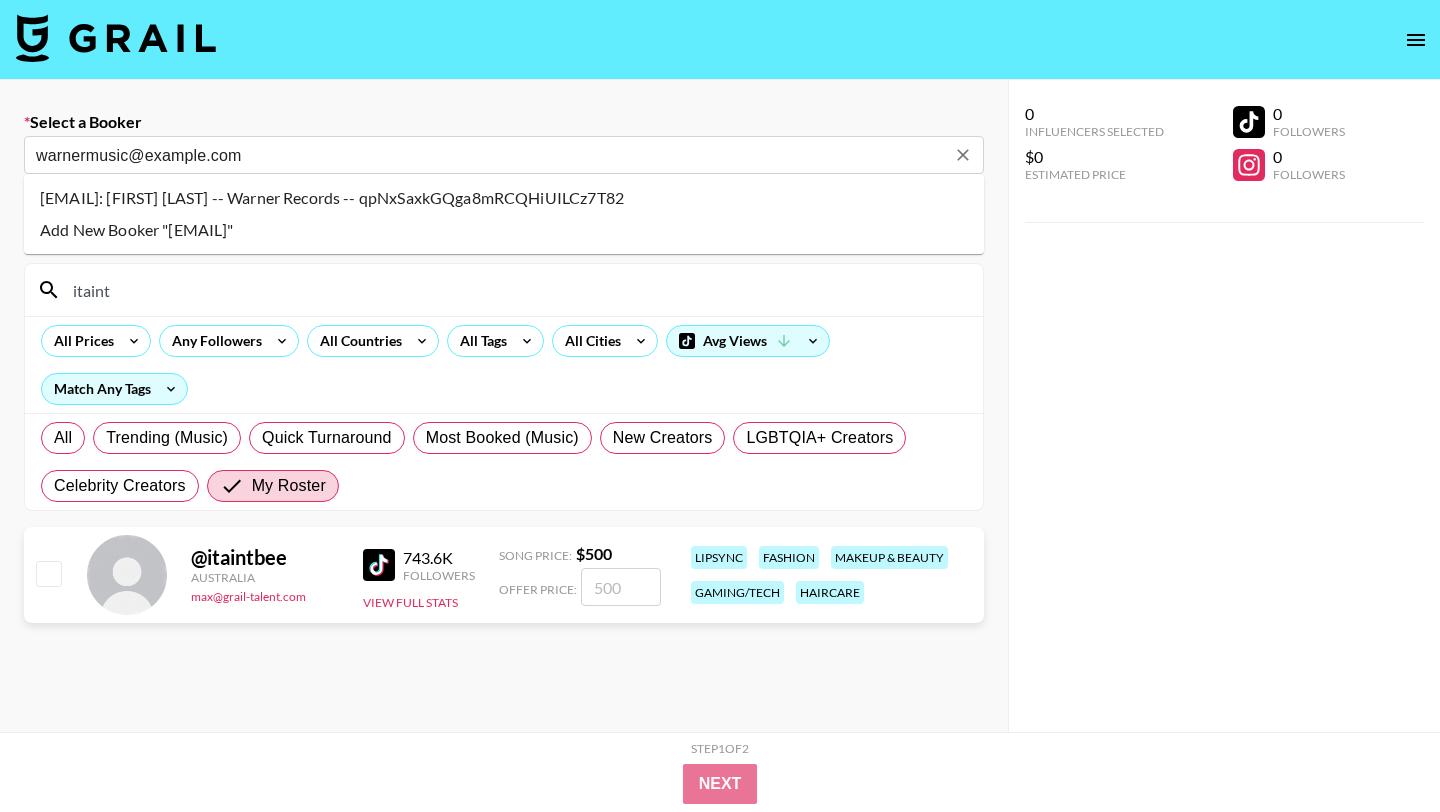 type on "[EMAIL]: [FIRST] [LAST] -- Warner Records -- qpNxSaxkGQga8mRCQHiUILCz7T82" 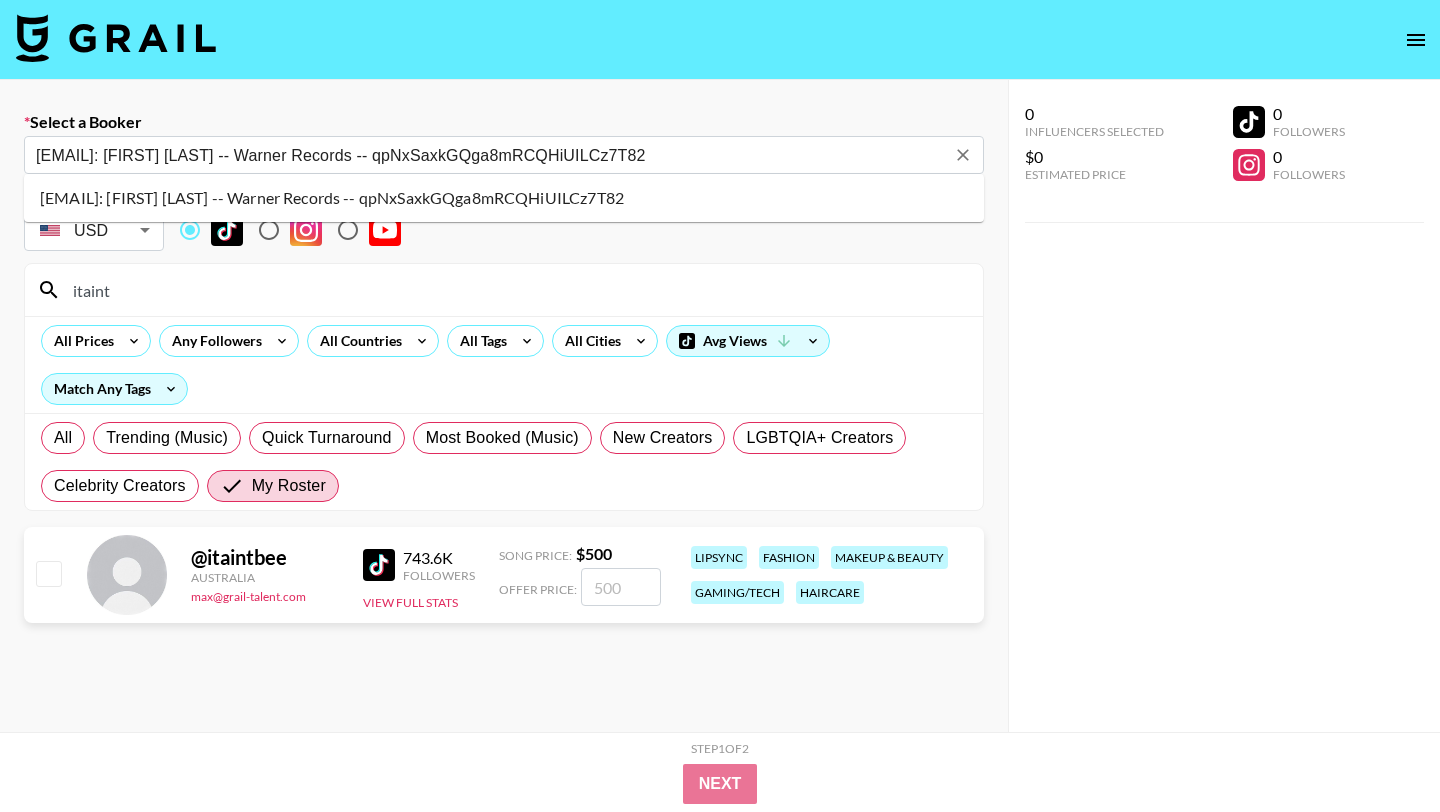 click on "[EMAIL]: [FIRST] [LAST] -- Warner Records -- qpNxSaxkGQga8mRCQHiUILCz7T82" at bounding box center (504, 198) 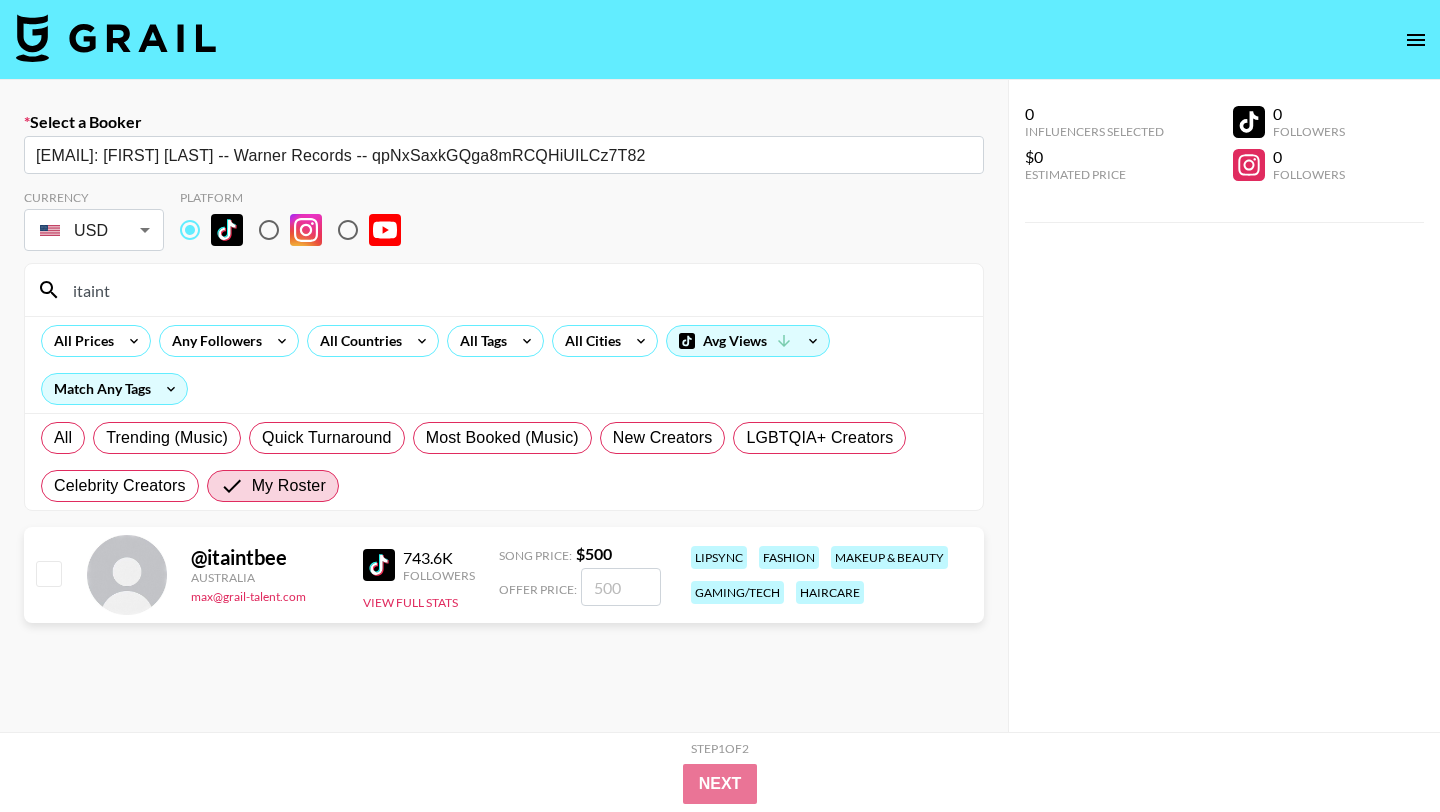 click at bounding box center (48, 573) 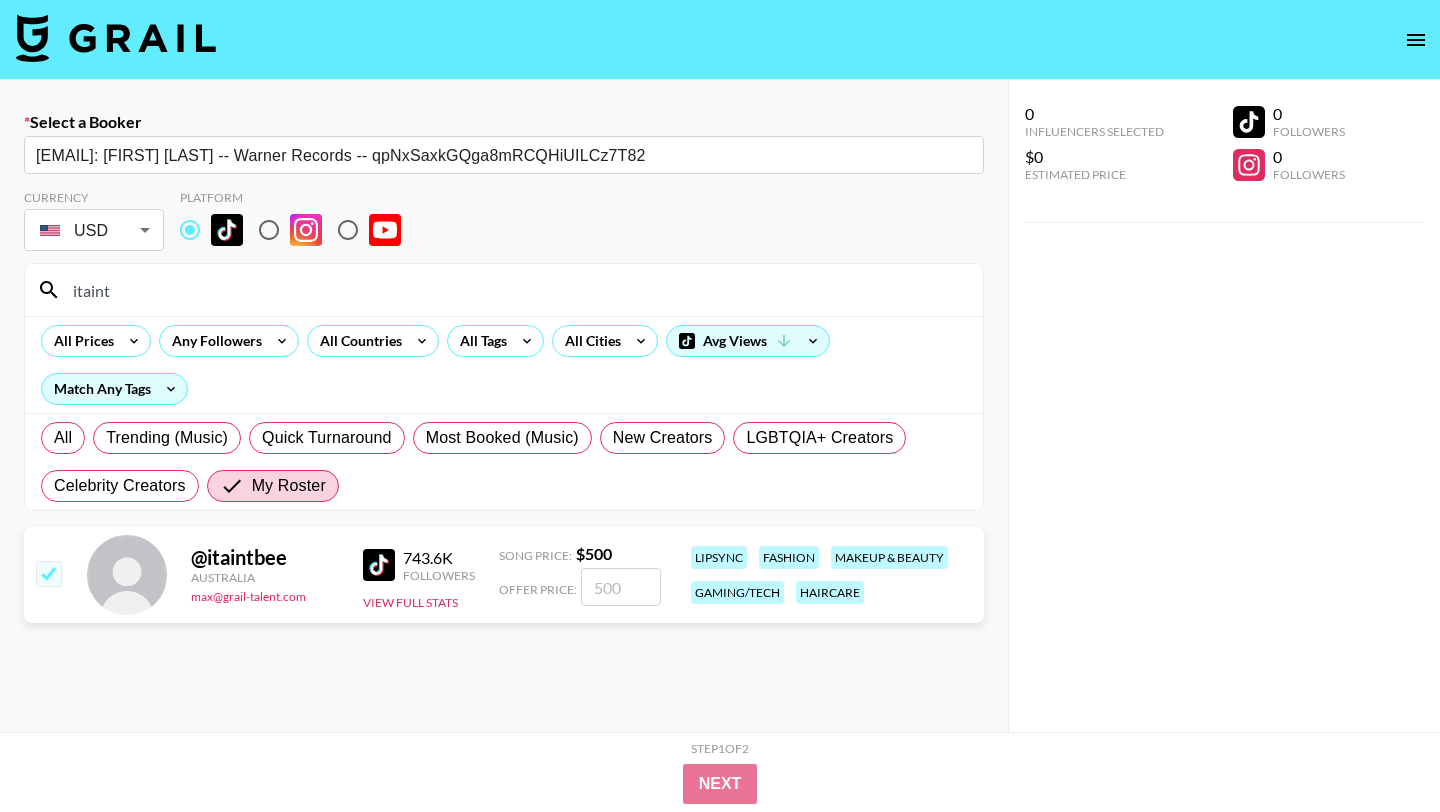 checkbox on "true" 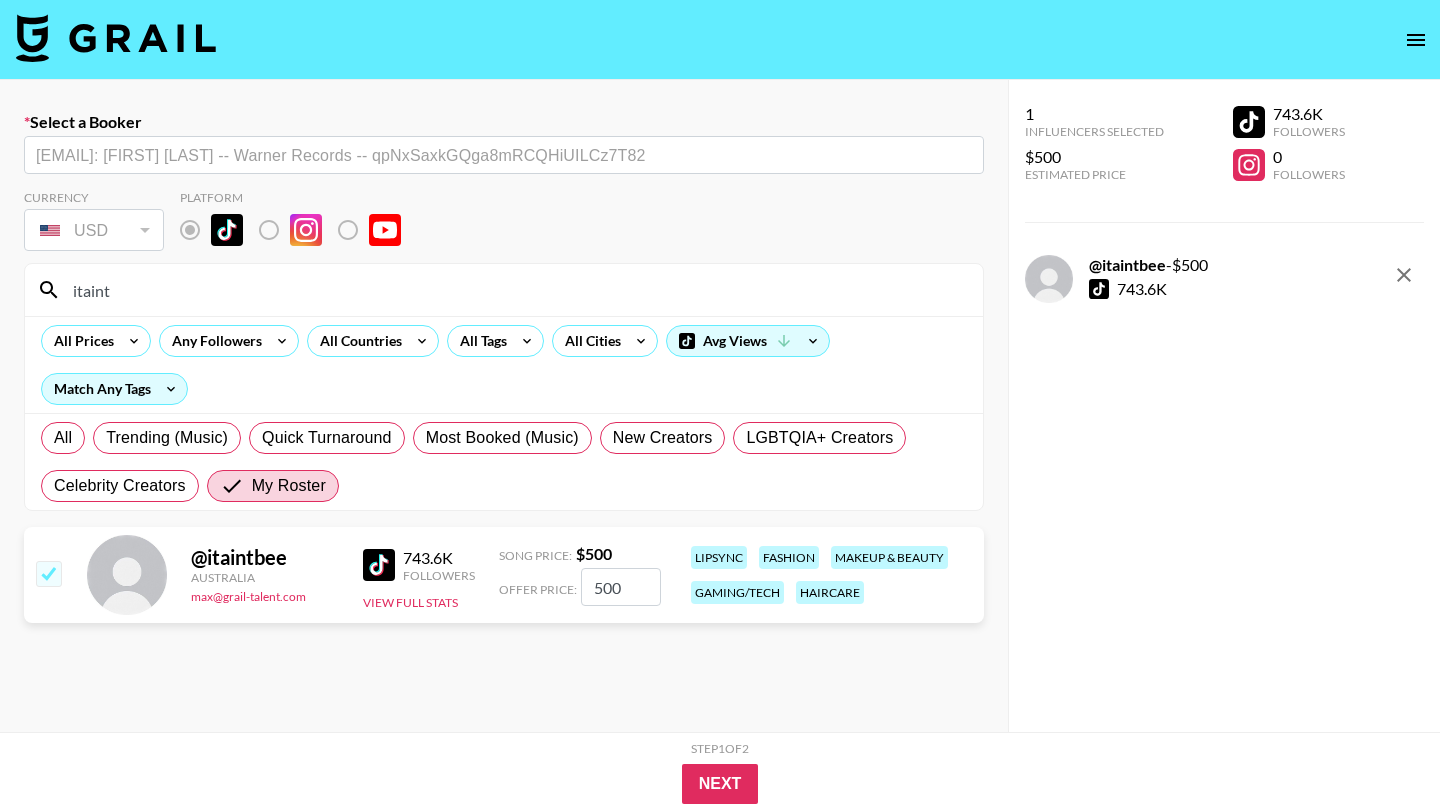 click on "500" at bounding box center [621, 587] 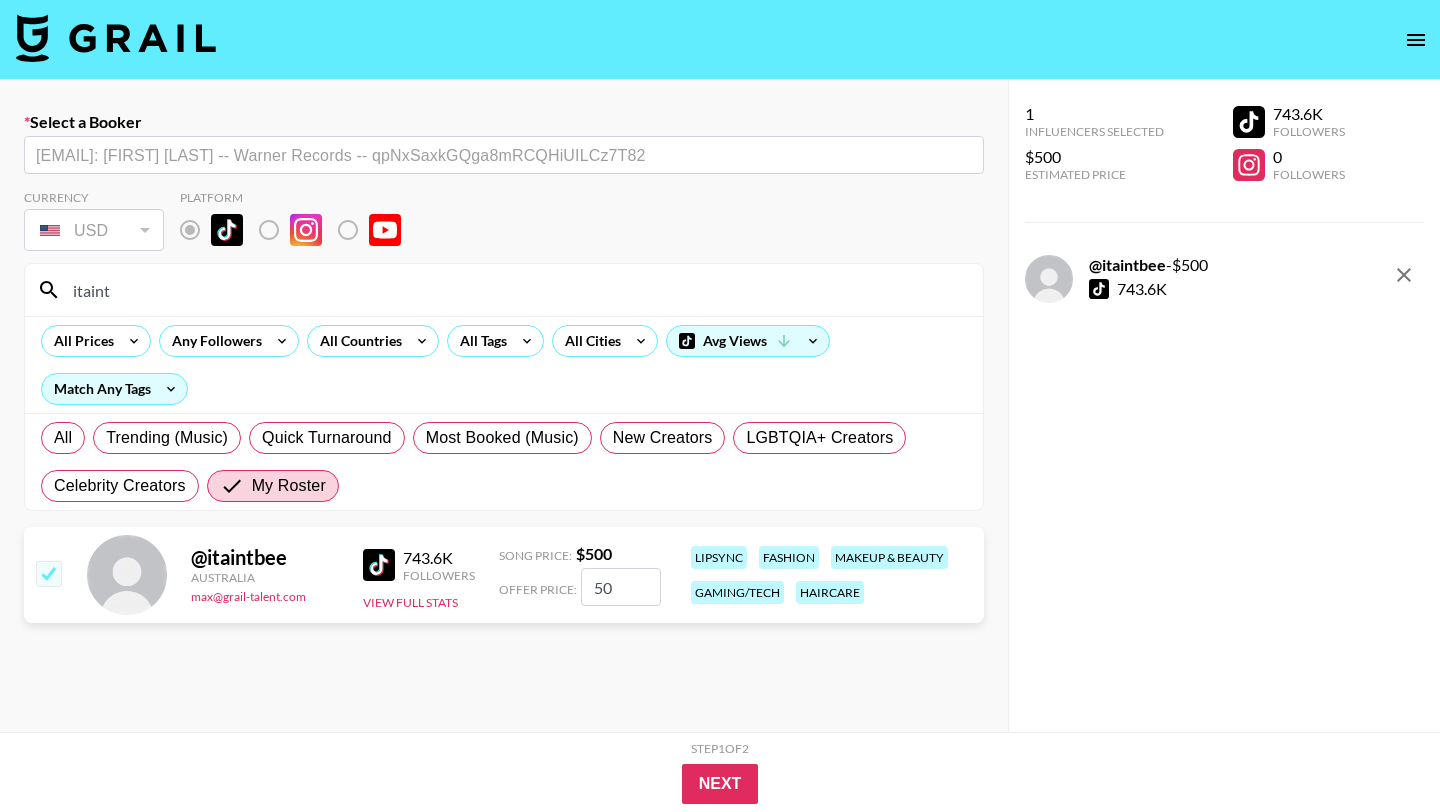type on "5" 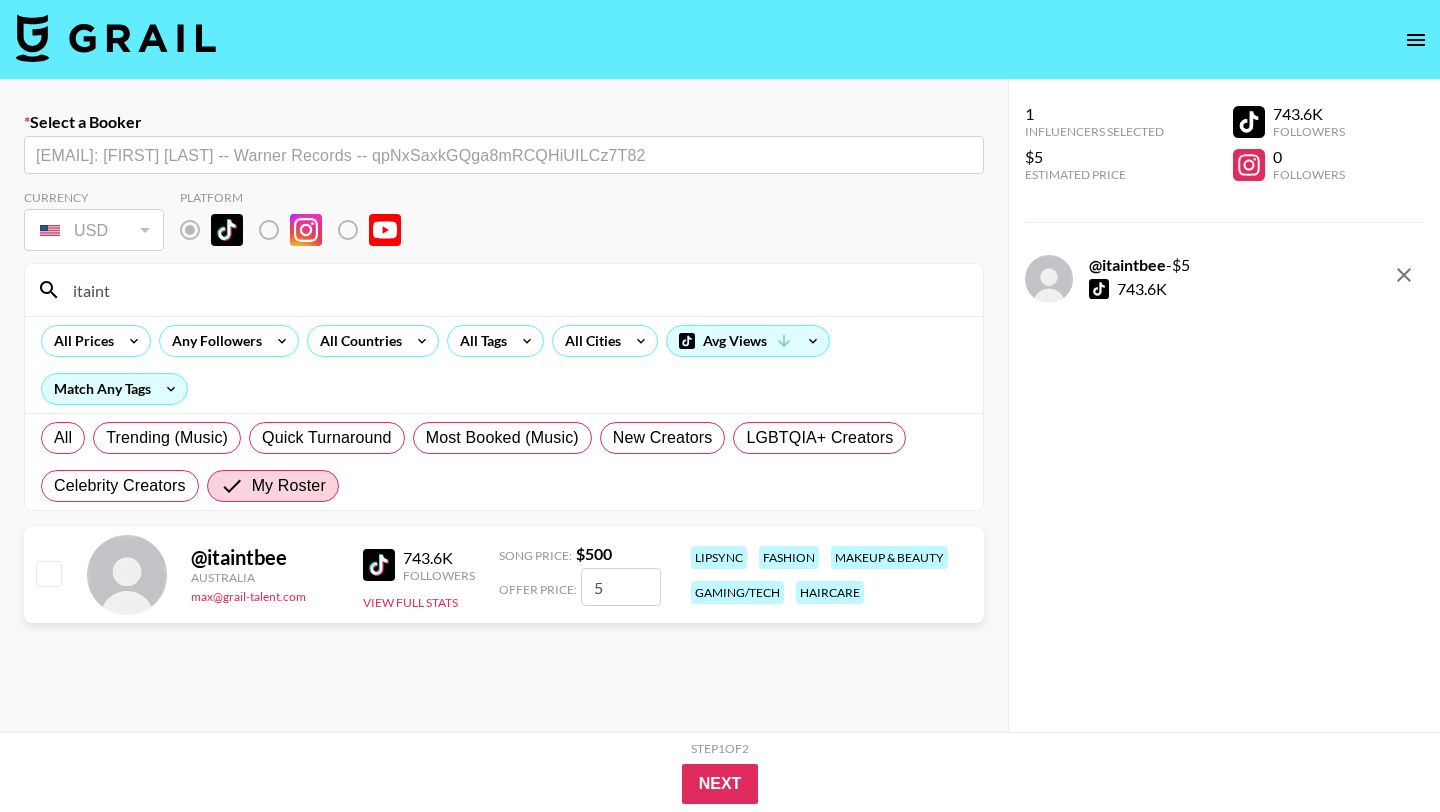 checkbox on "false" 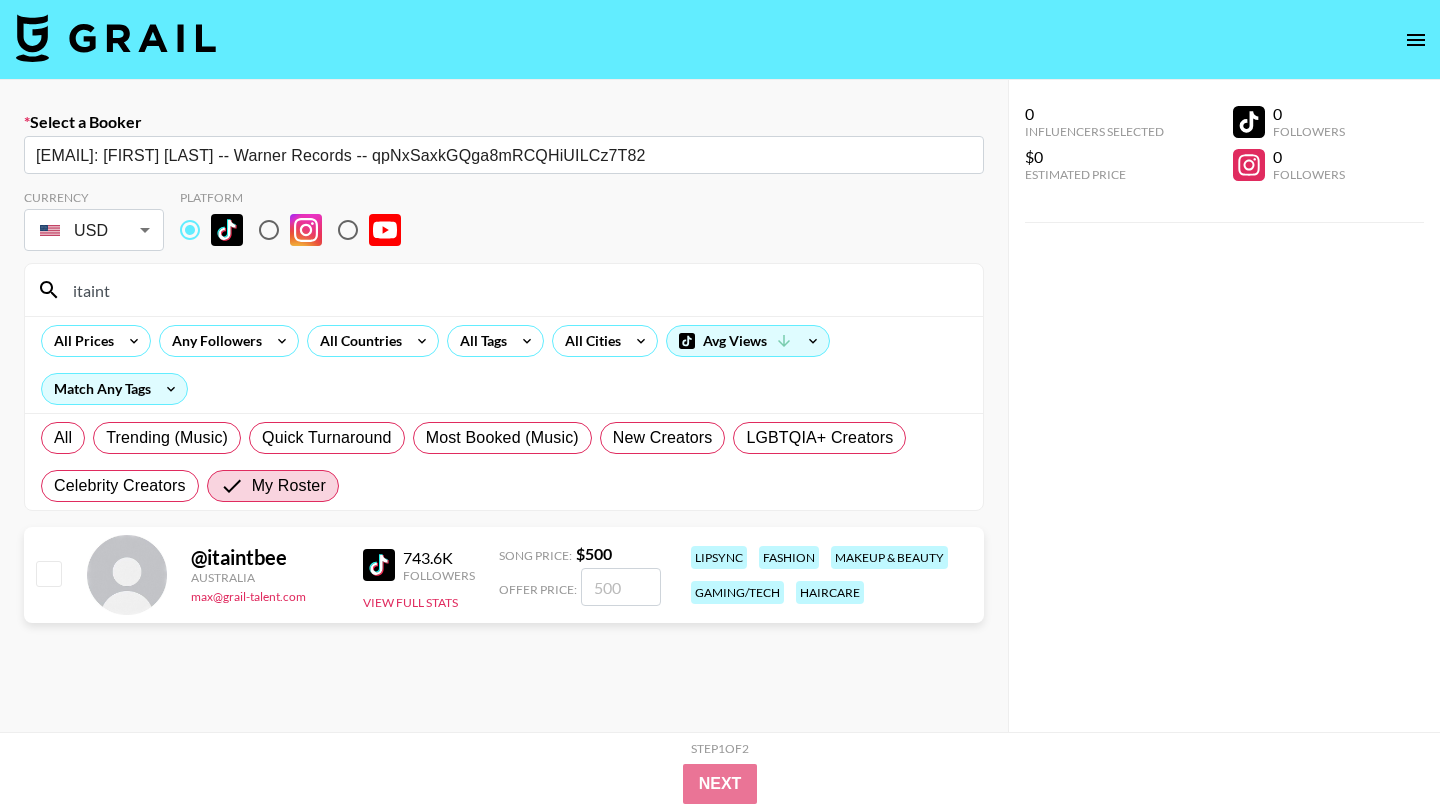checkbox on "true" 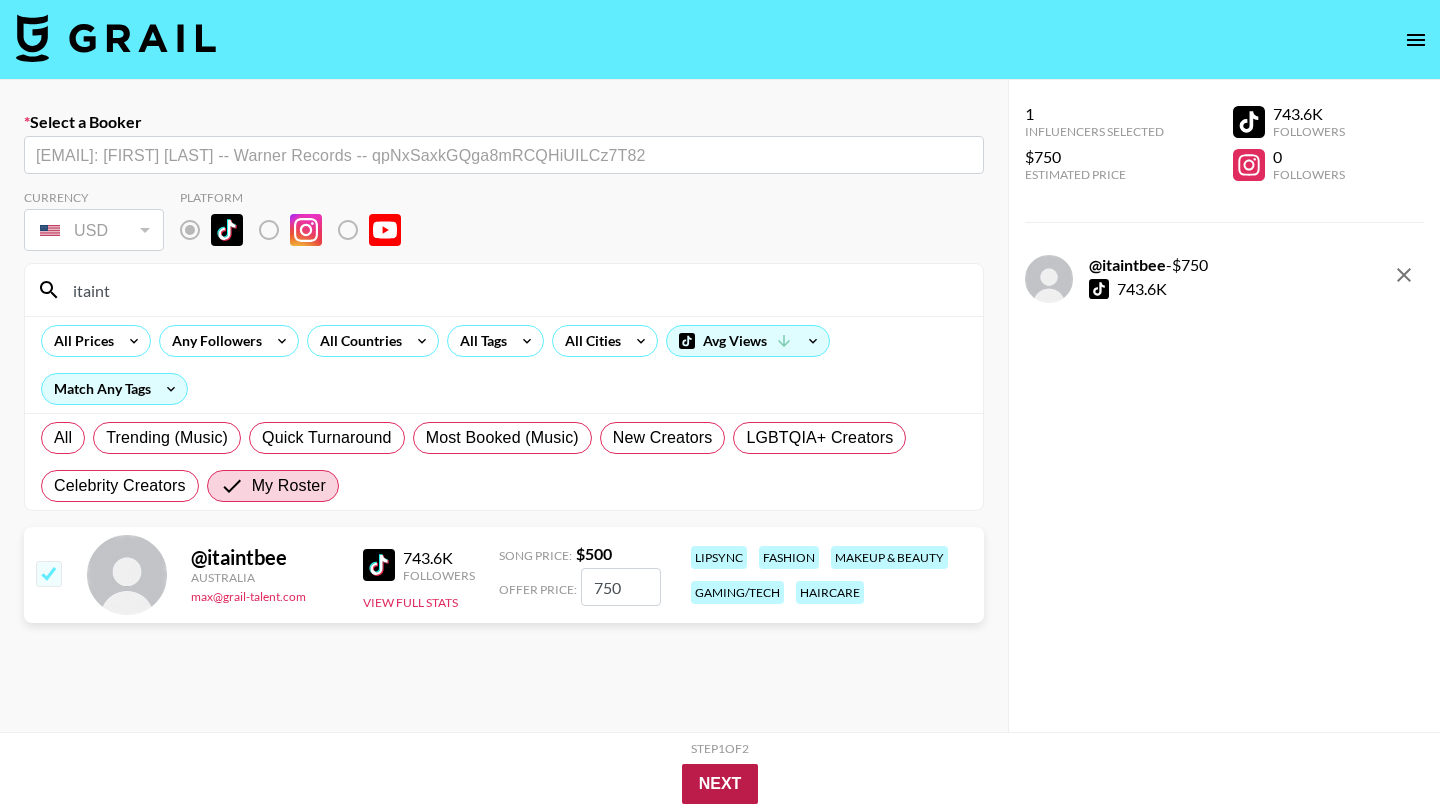 type on "750" 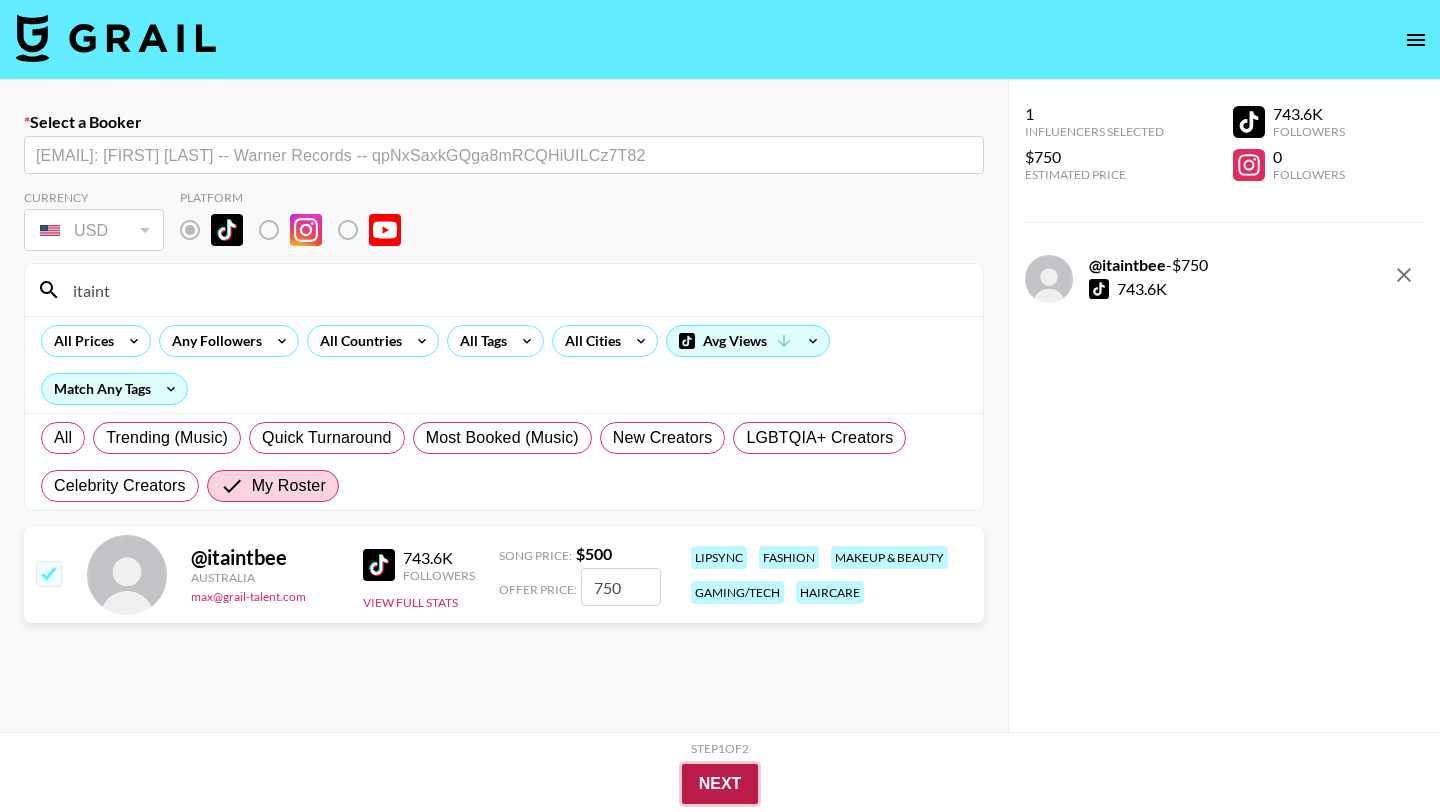 click on "Next" at bounding box center [720, 784] 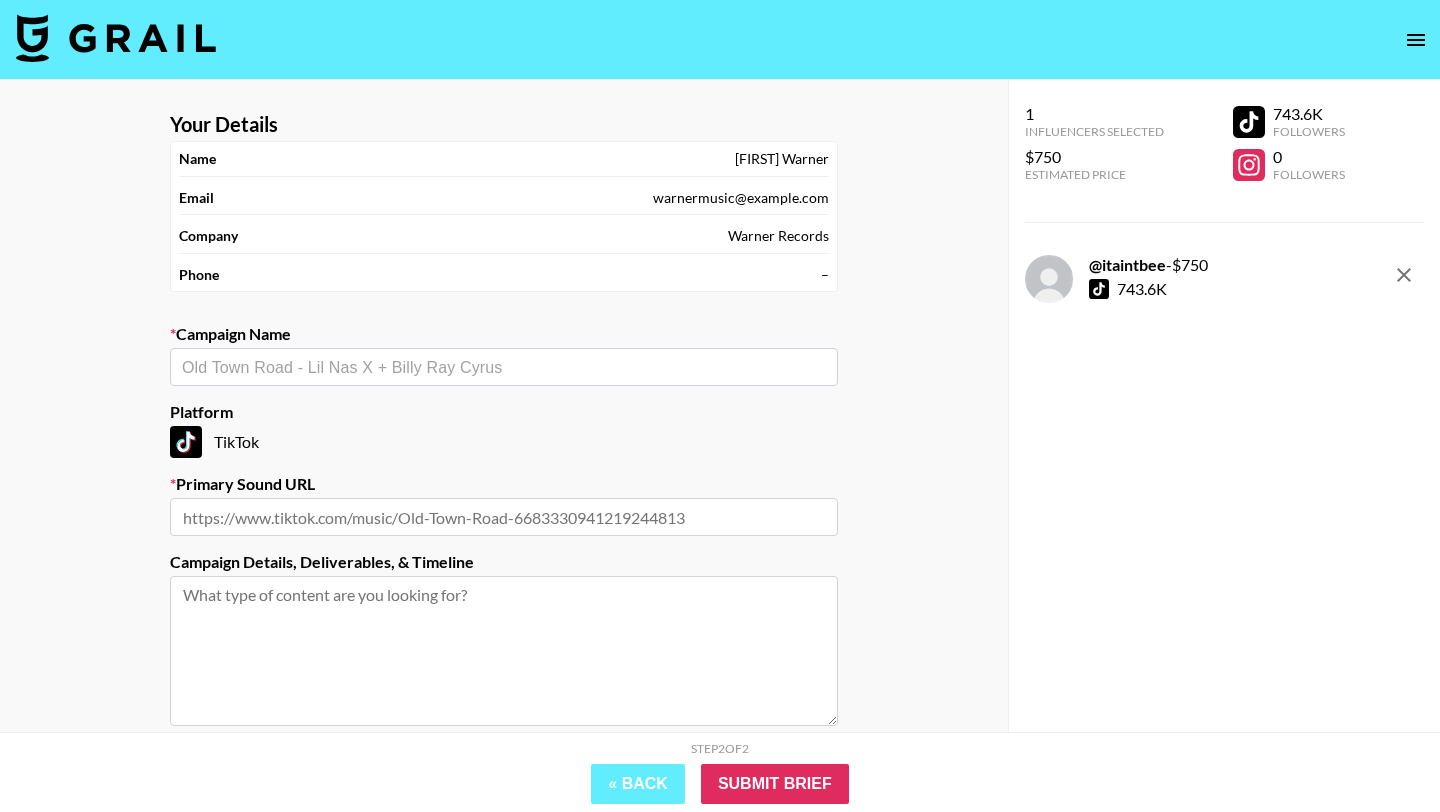 click on "​" at bounding box center (504, 367) 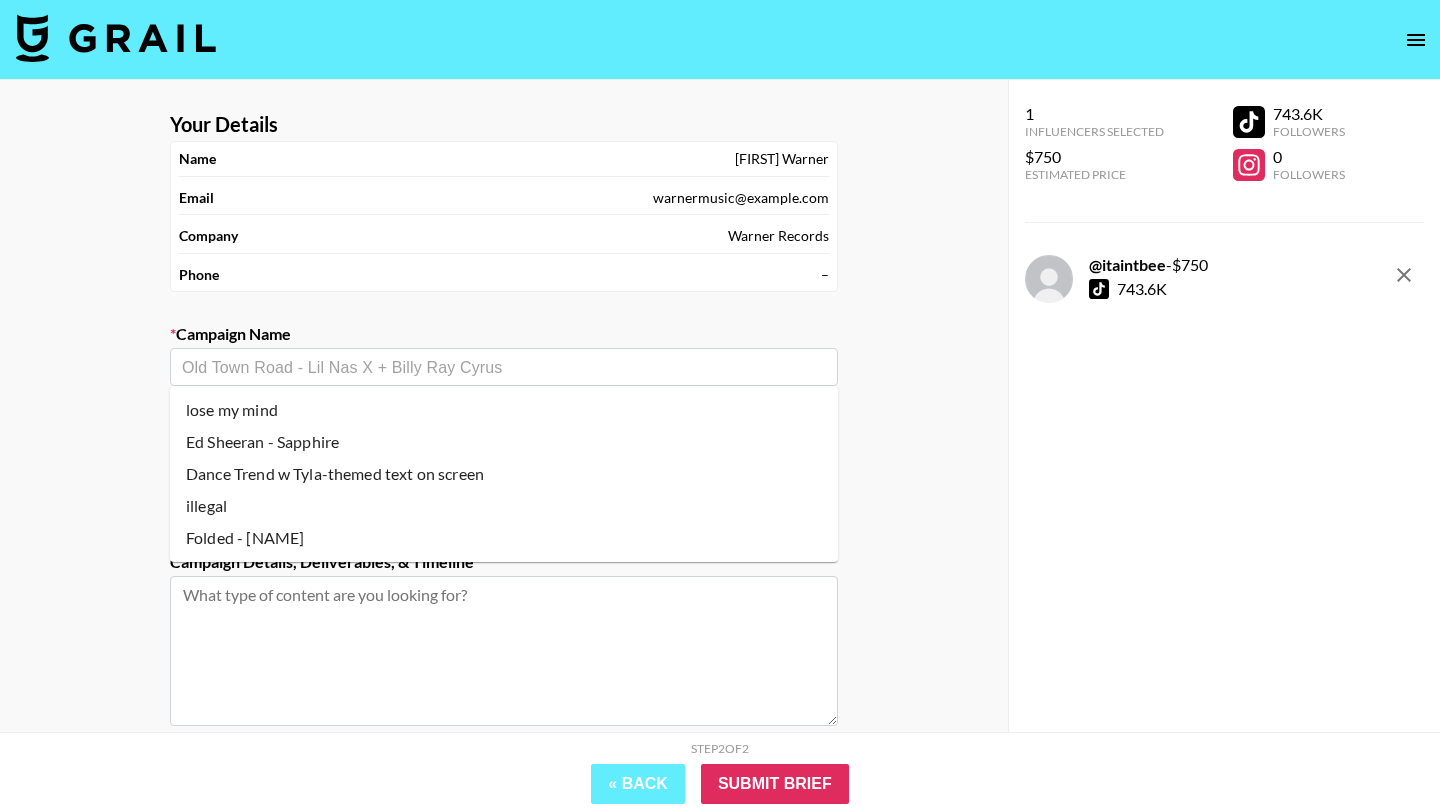 click on "Ed Sheeran - Sapphire" at bounding box center (504, 442) 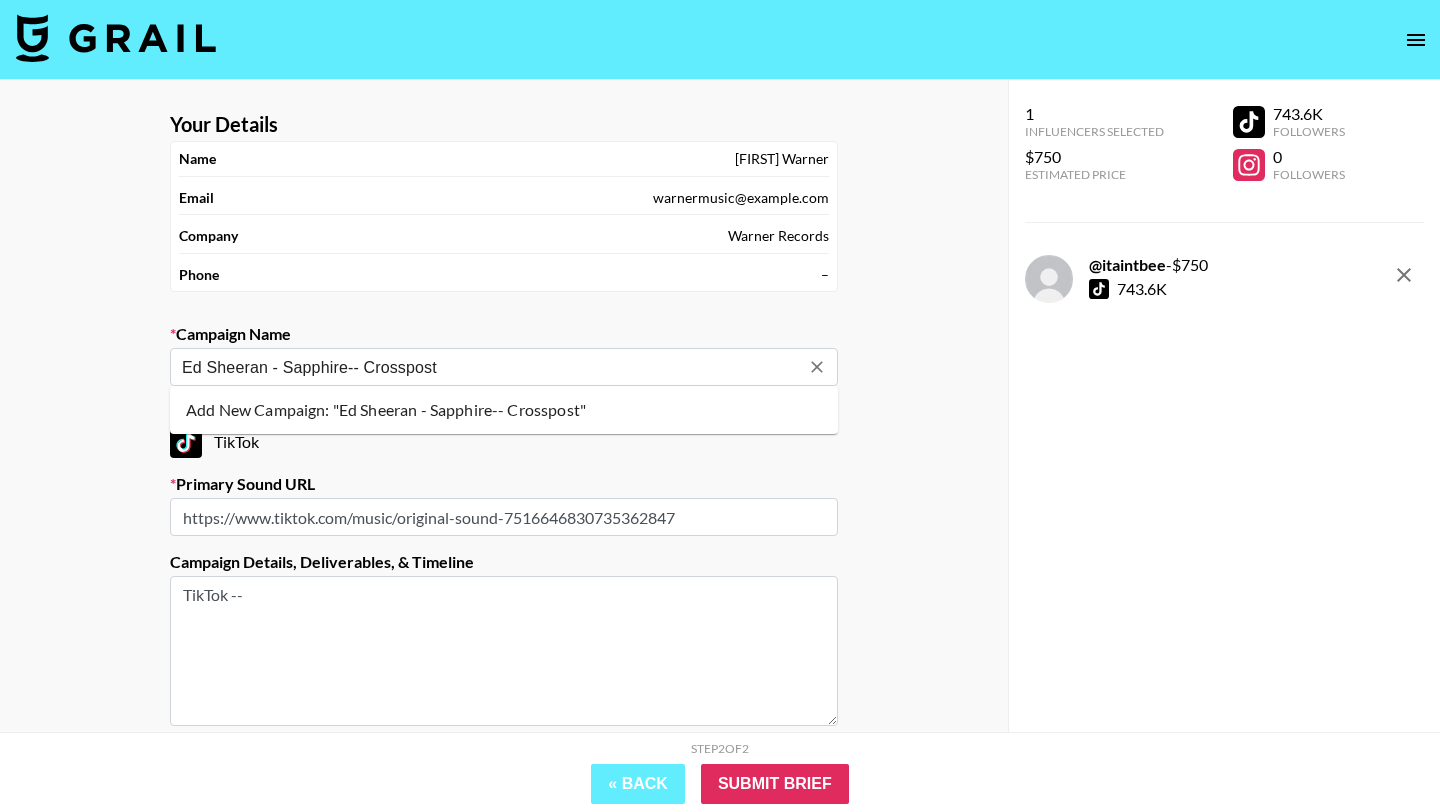 click on "Add New Campaign: "Ed Sheeran - Sapphire-- Crosspost"" at bounding box center [504, 410] 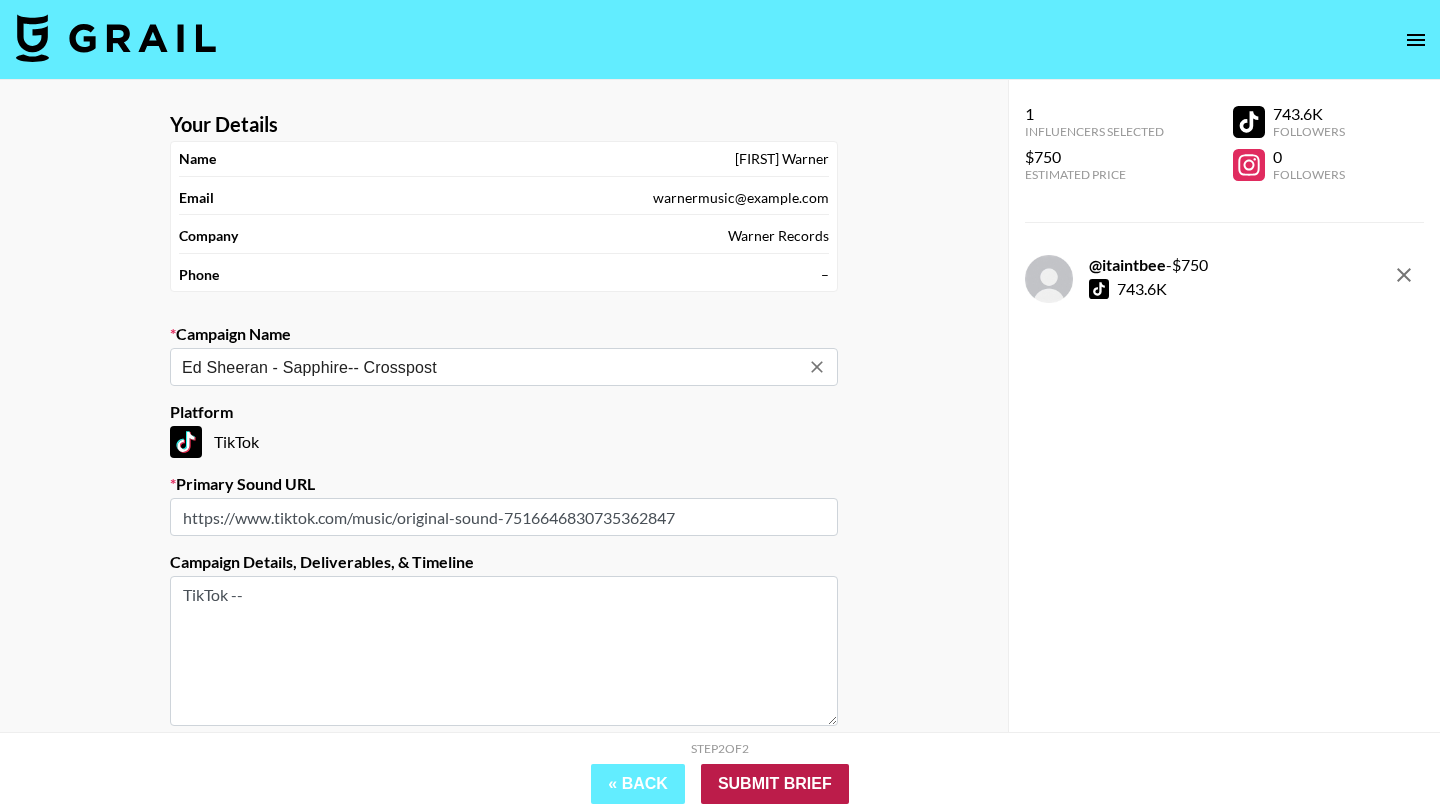 type on "Ed Sheeran - Sapphire-- Crosspost" 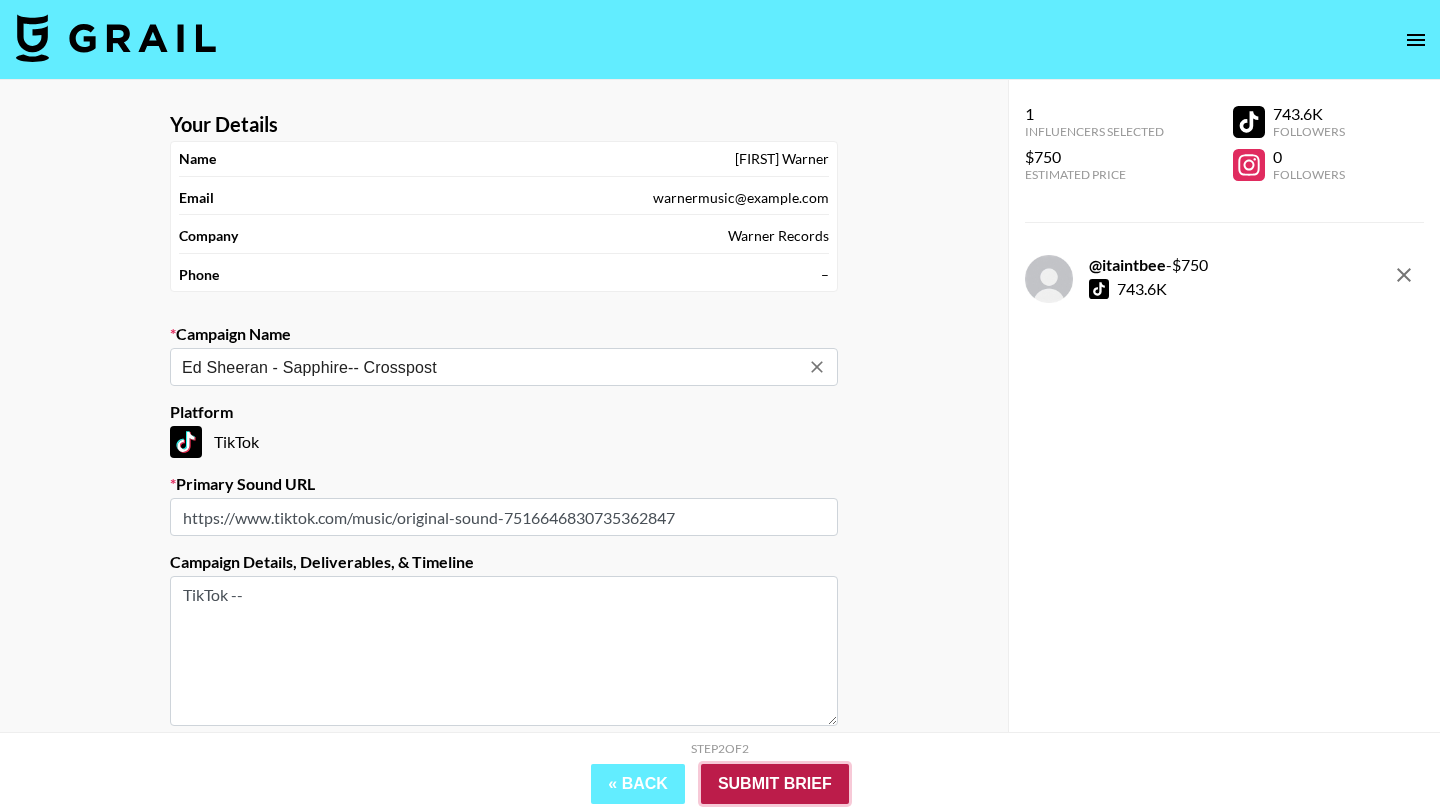 click on "Submit Brief" at bounding box center [775, 784] 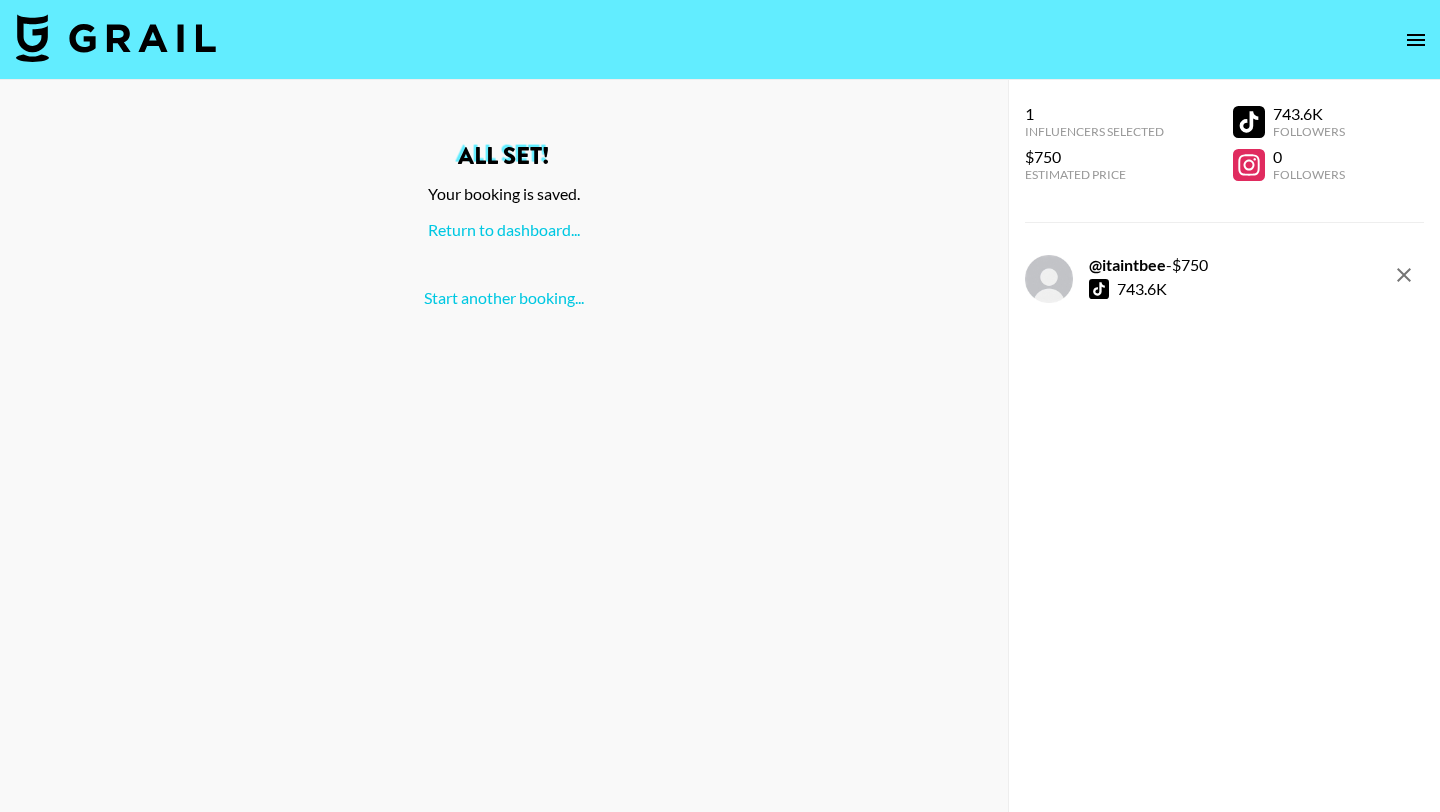 click on "All set! Your booking is saved. Return to dashboard... Start another booking..." at bounding box center [504, 226] 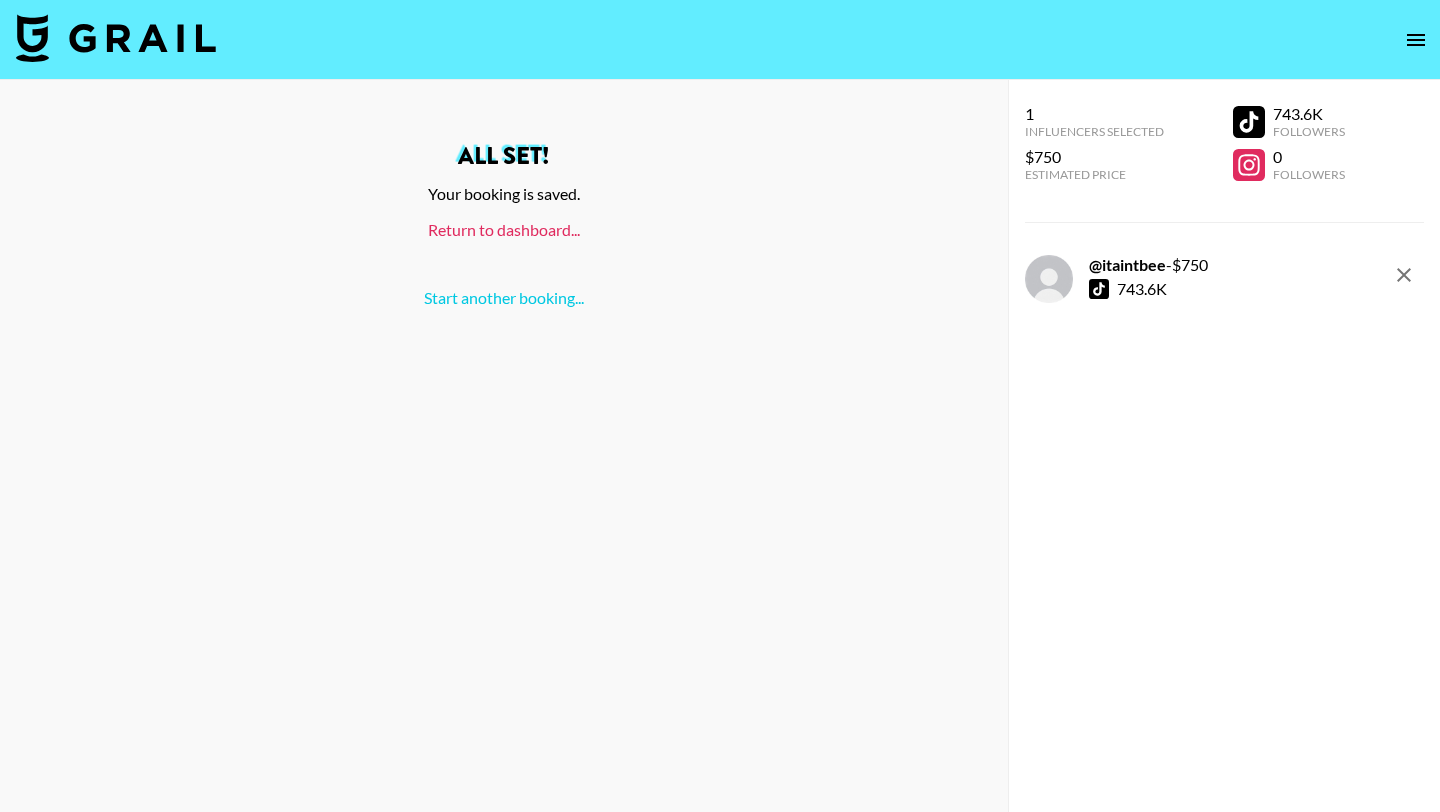 click on "Return to dashboard..." at bounding box center (504, 229) 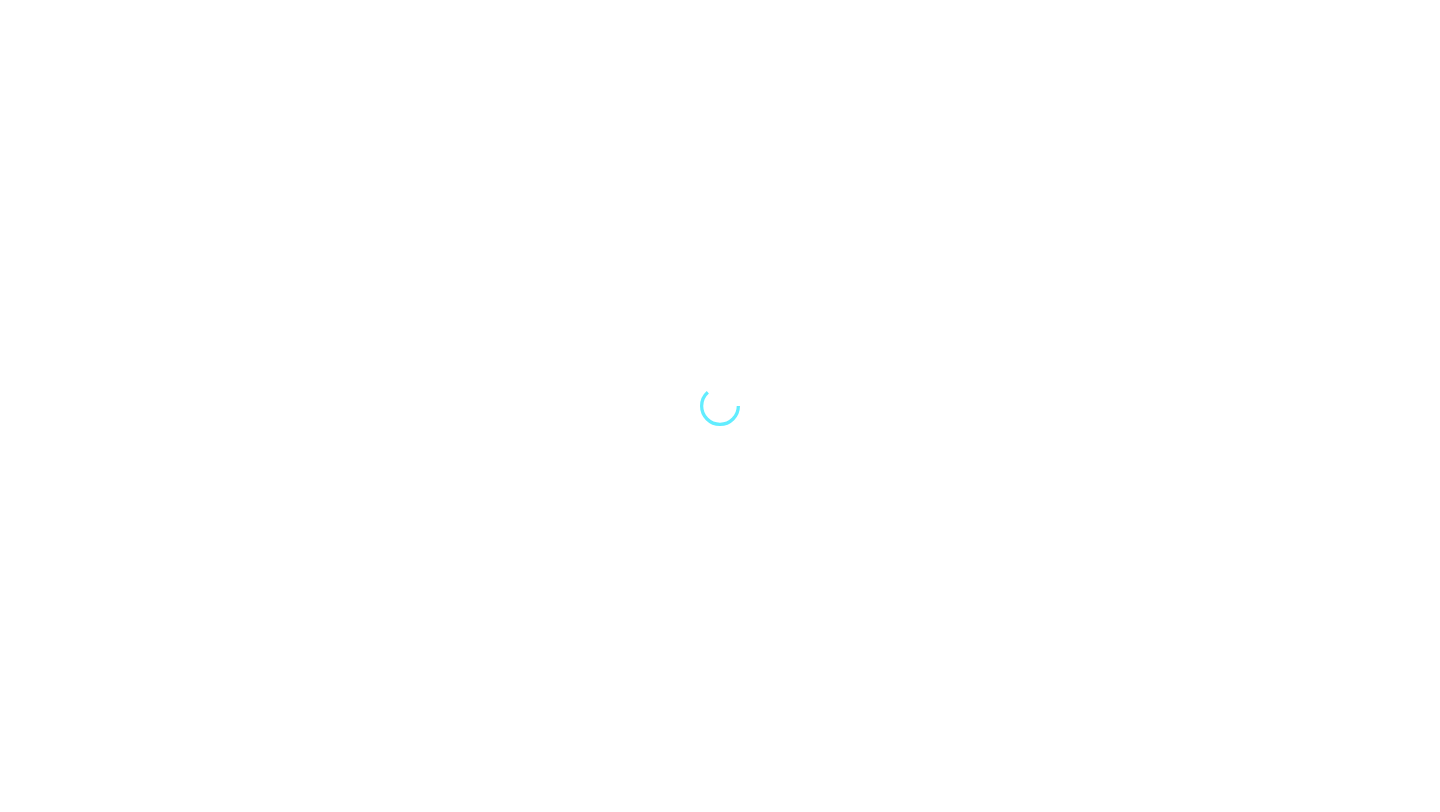 scroll, scrollTop: 0, scrollLeft: 0, axis: both 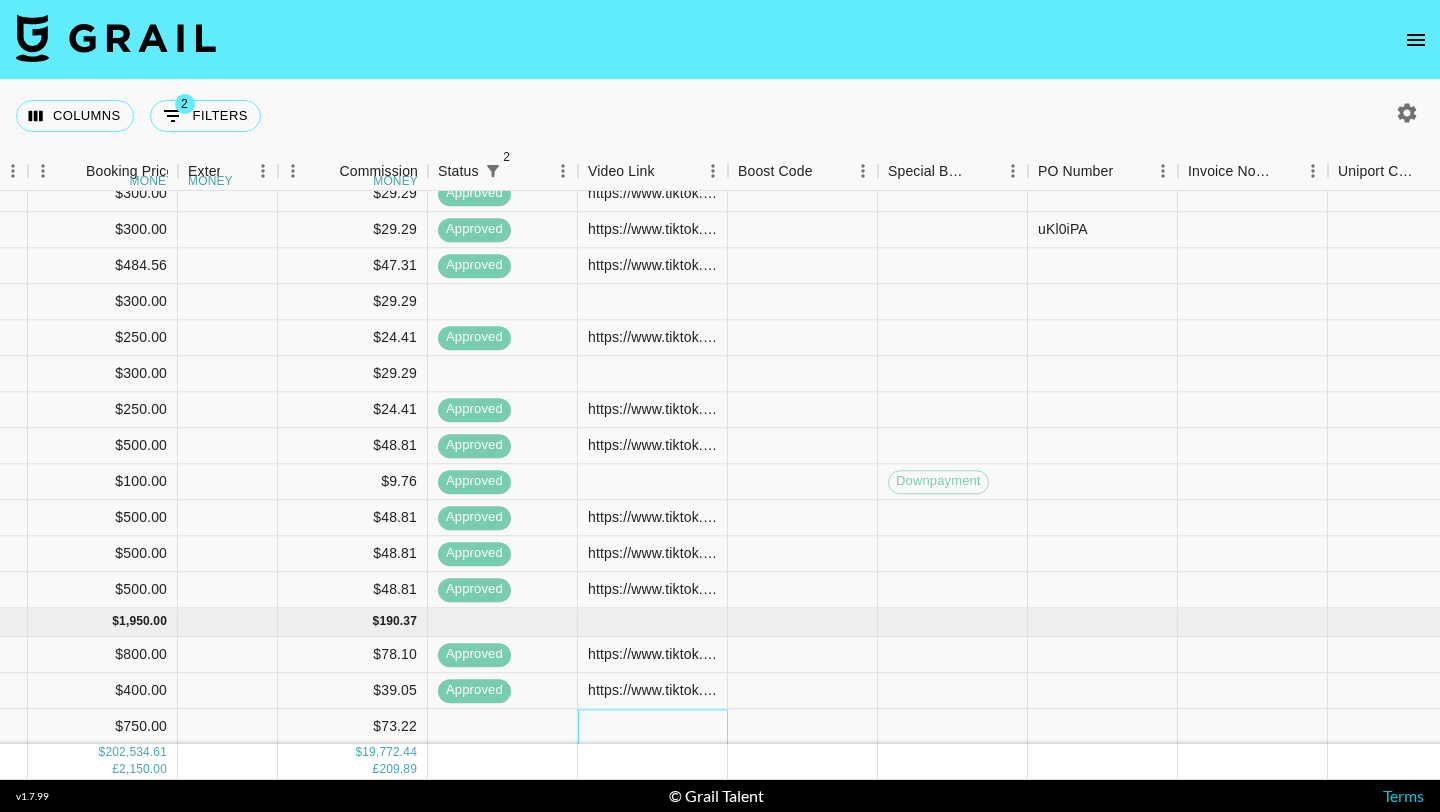 click at bounding box center [653, 727] 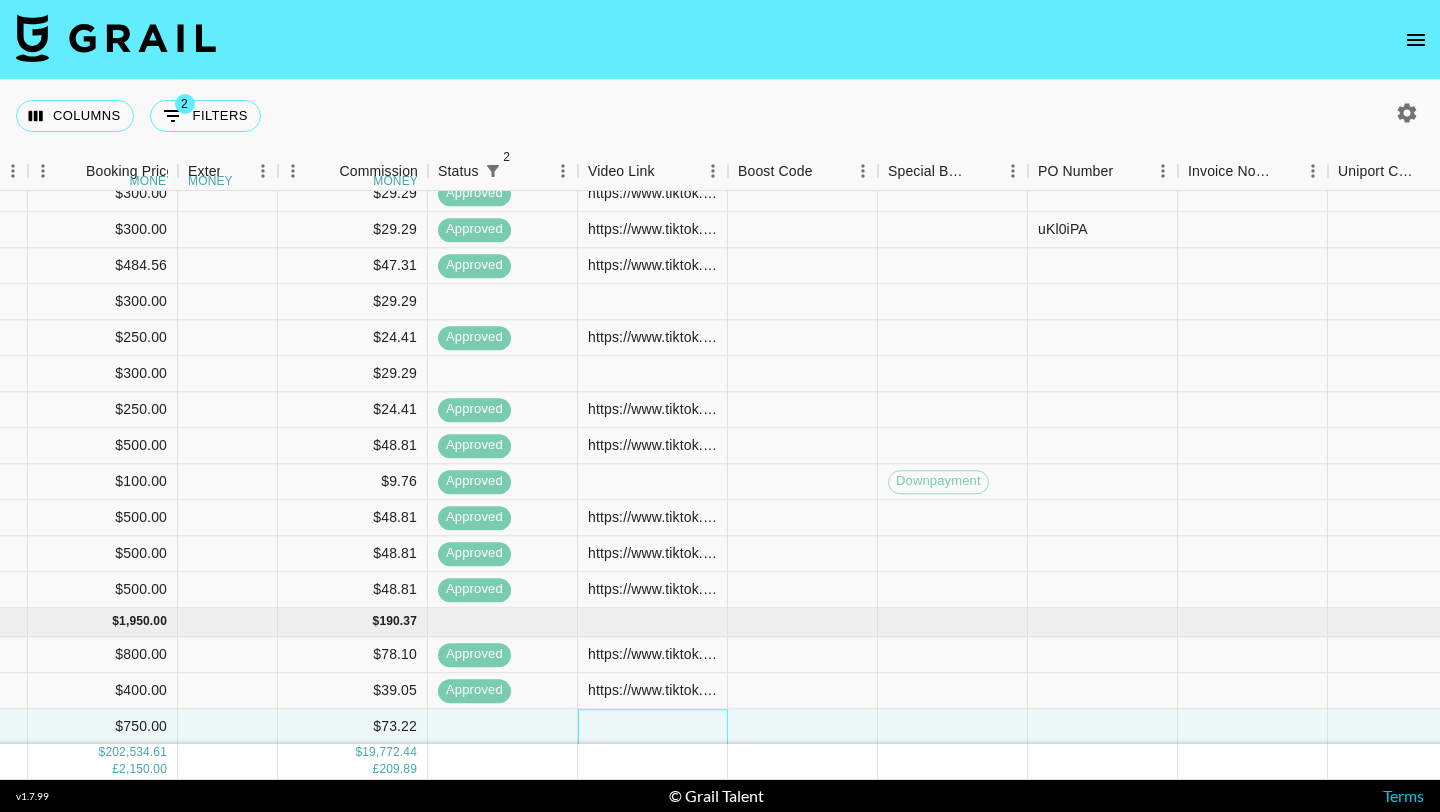 click at bounding box center (653, 727) 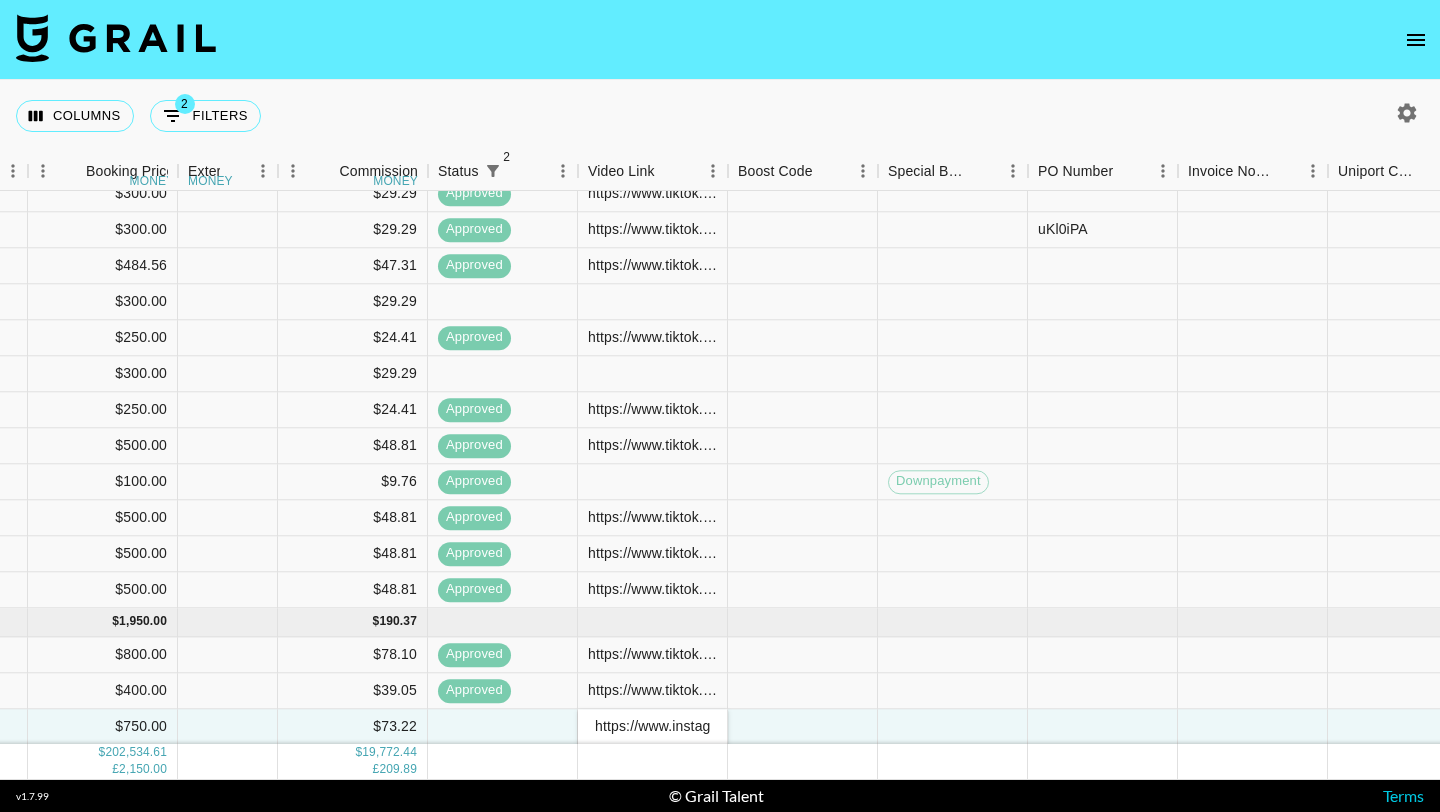 scroll, scrollTop: 0, scrollLeft: 360, axis: horizontal 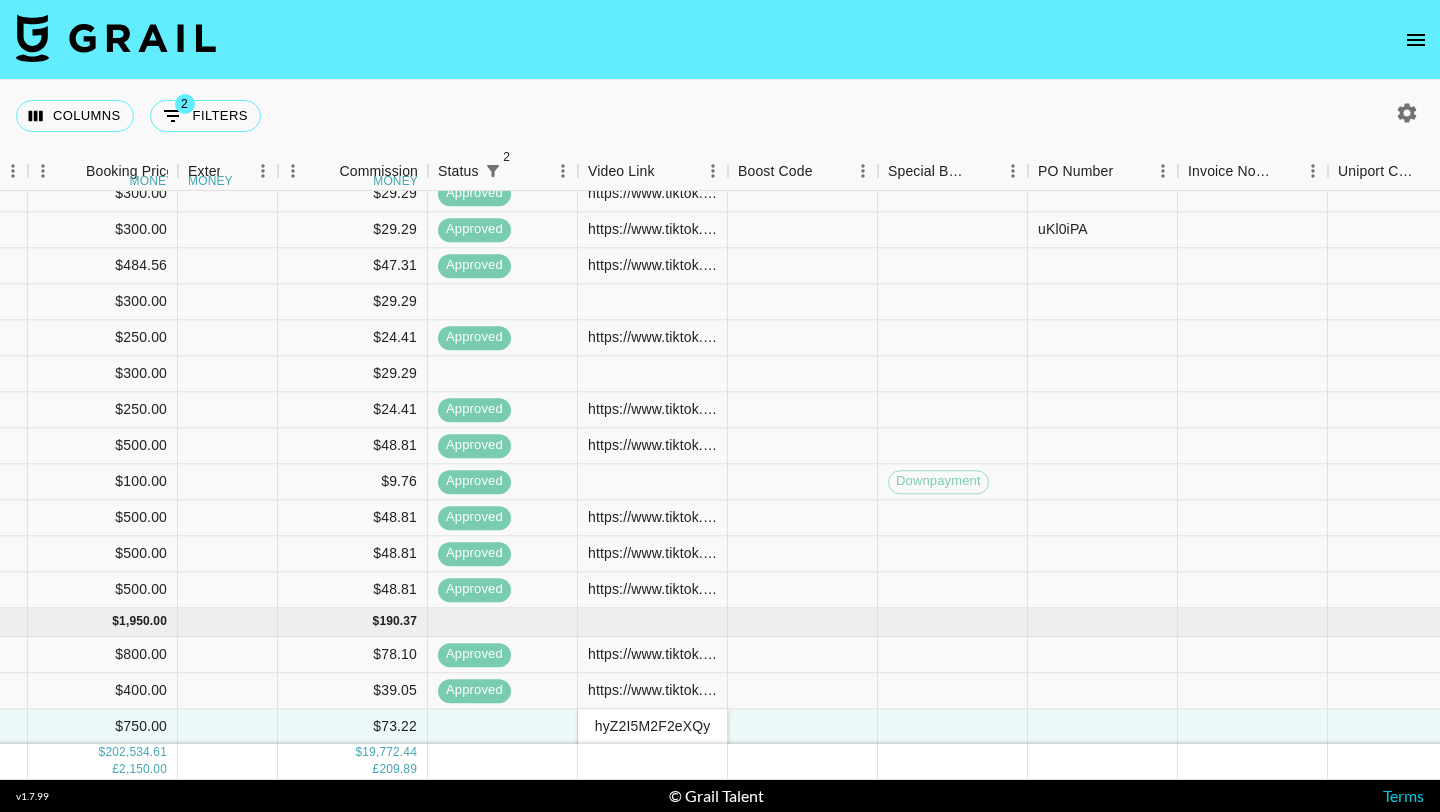 type on "https://www.instagram.com/reel/DM0sgEhhzKr/?igsh=eDhyZ2I5M2F2eXQy" 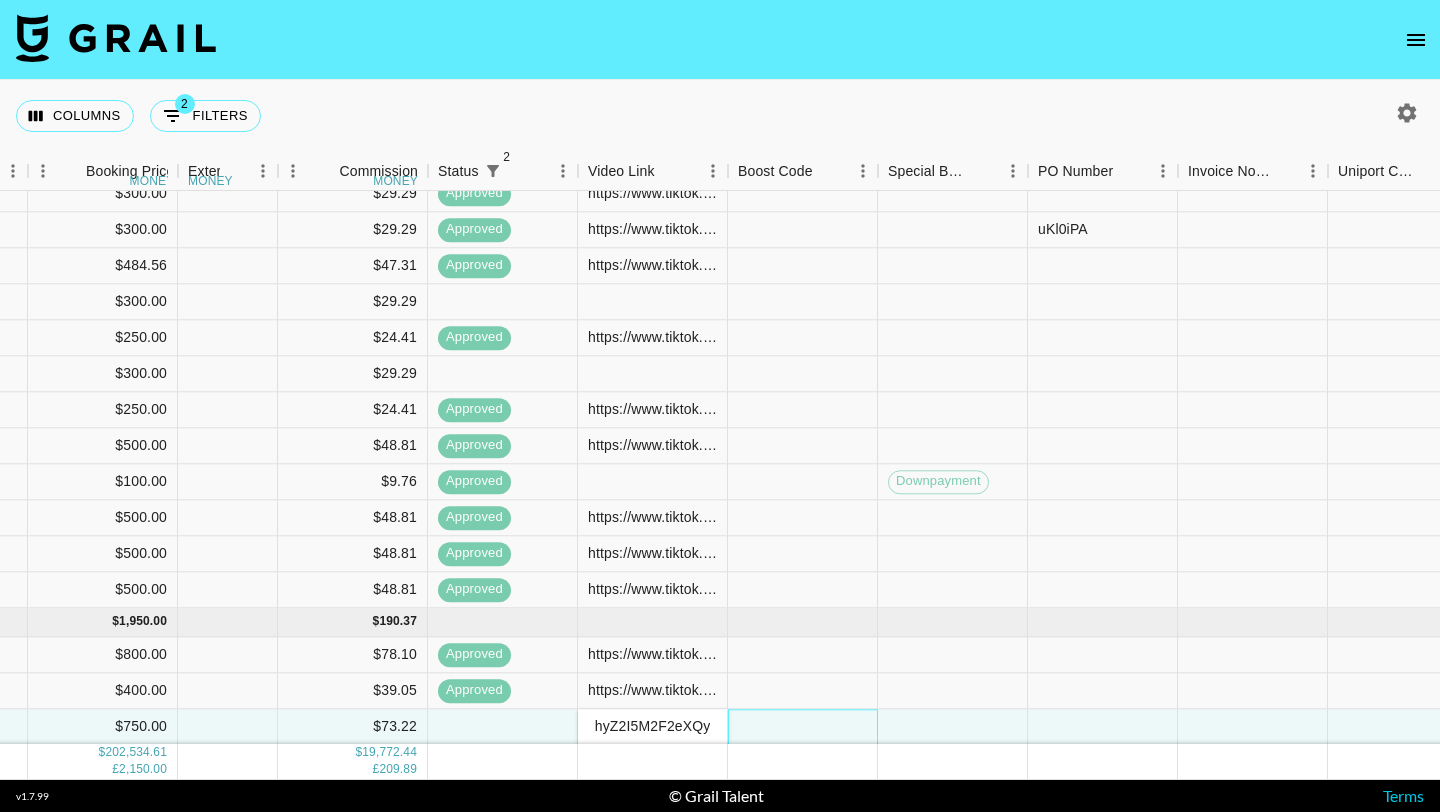 scroll, scrollTop: 0, scrollLeft: 0, axis: both 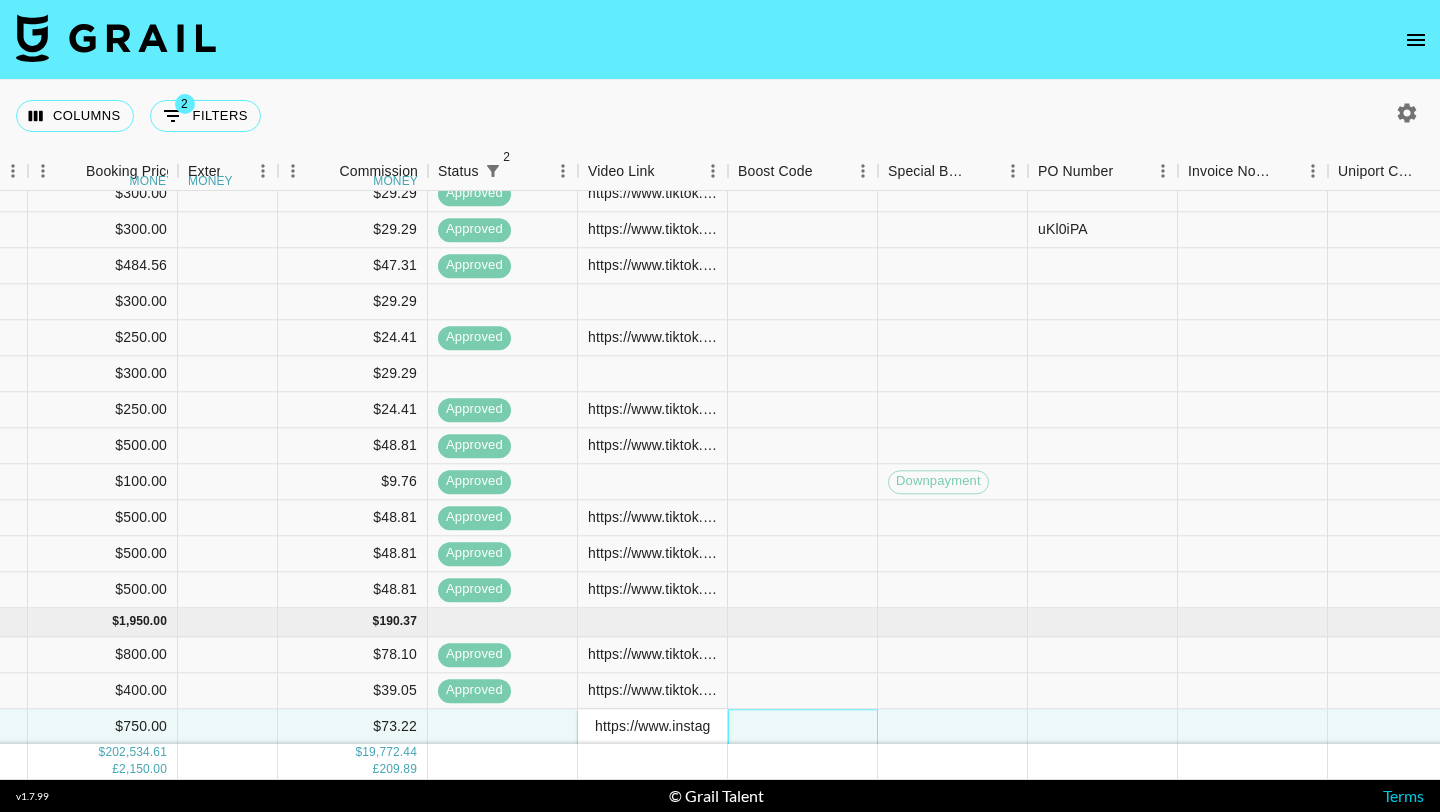 click at bounding box center (803, 727) 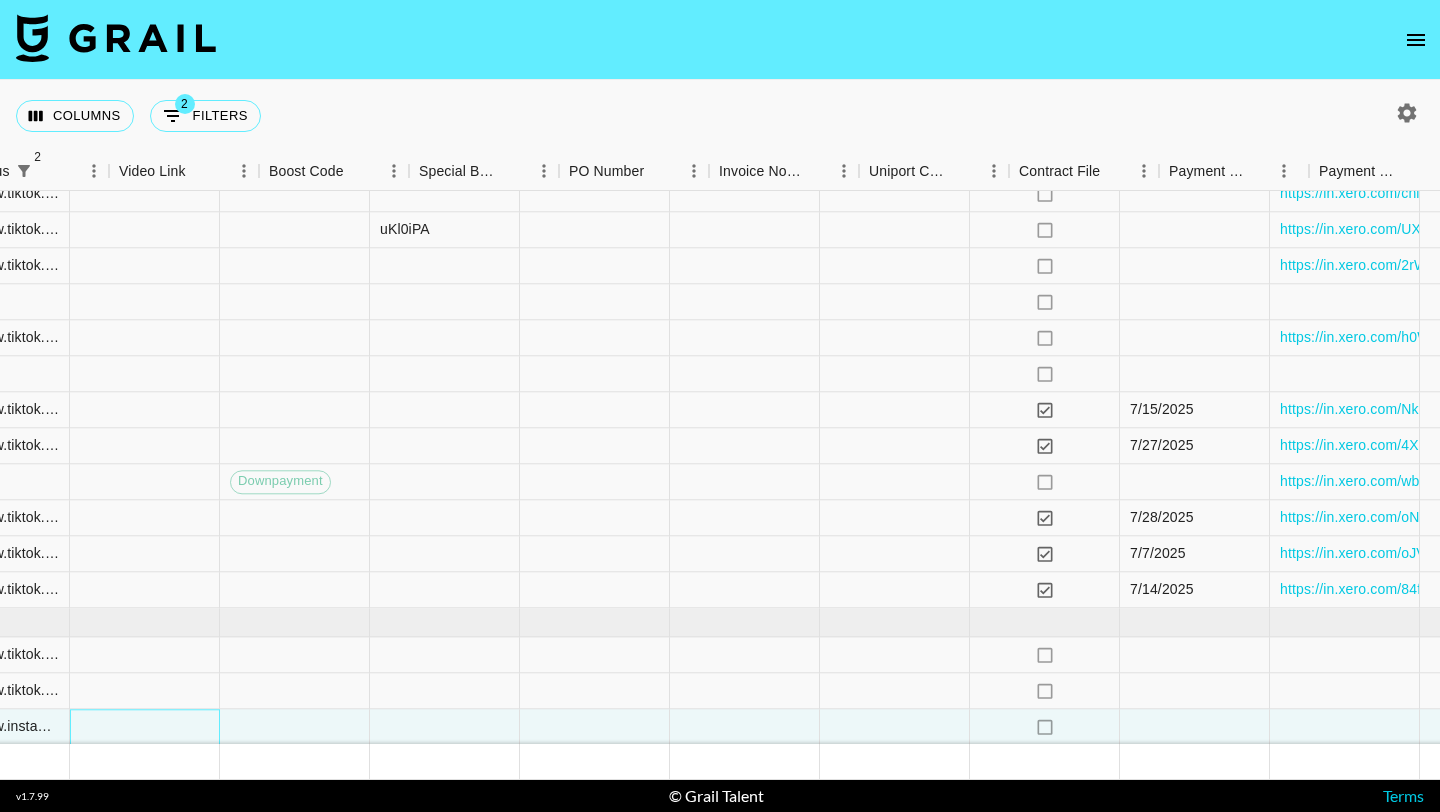 scroll, scrollTop: 13838, scrollLeft: 2405, axis: both 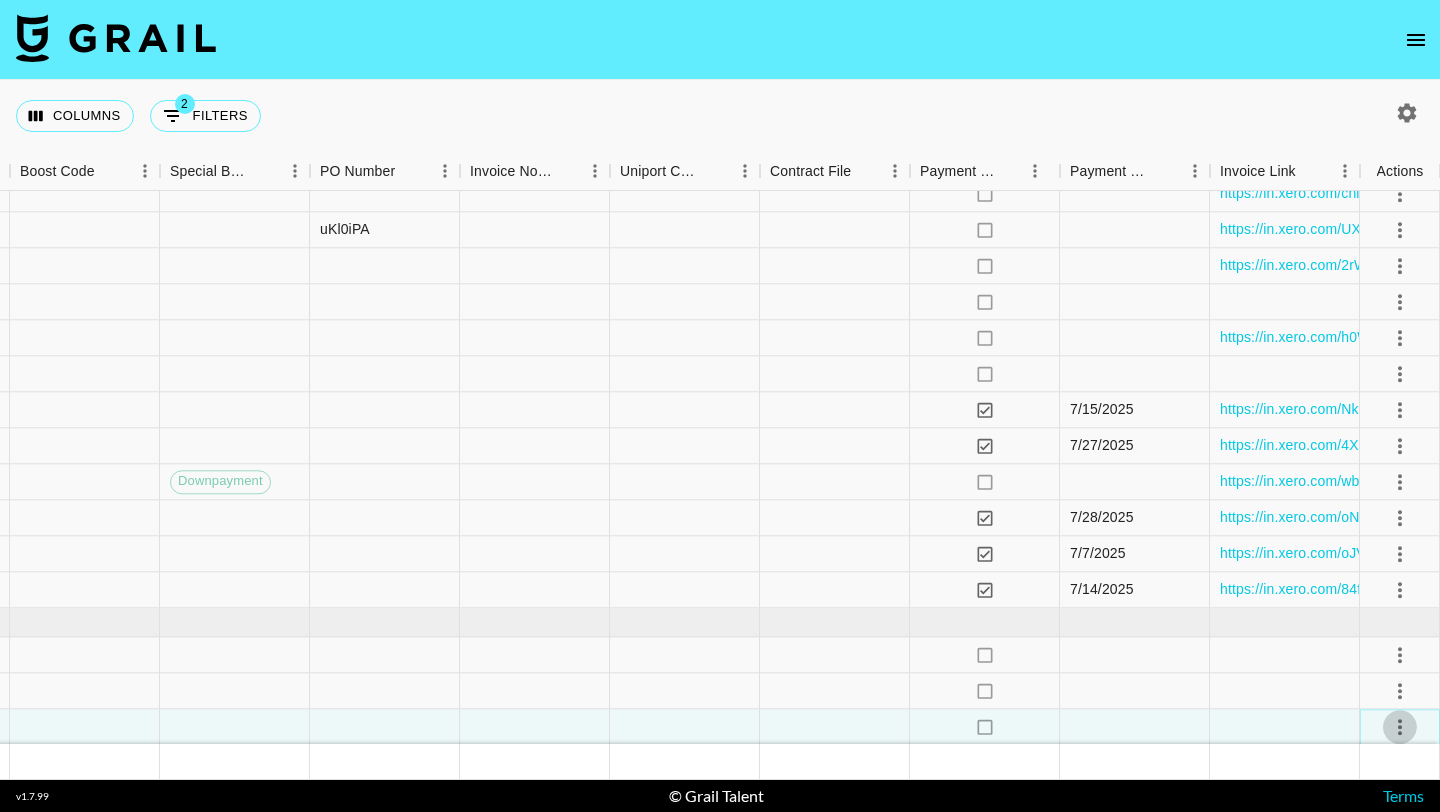 click 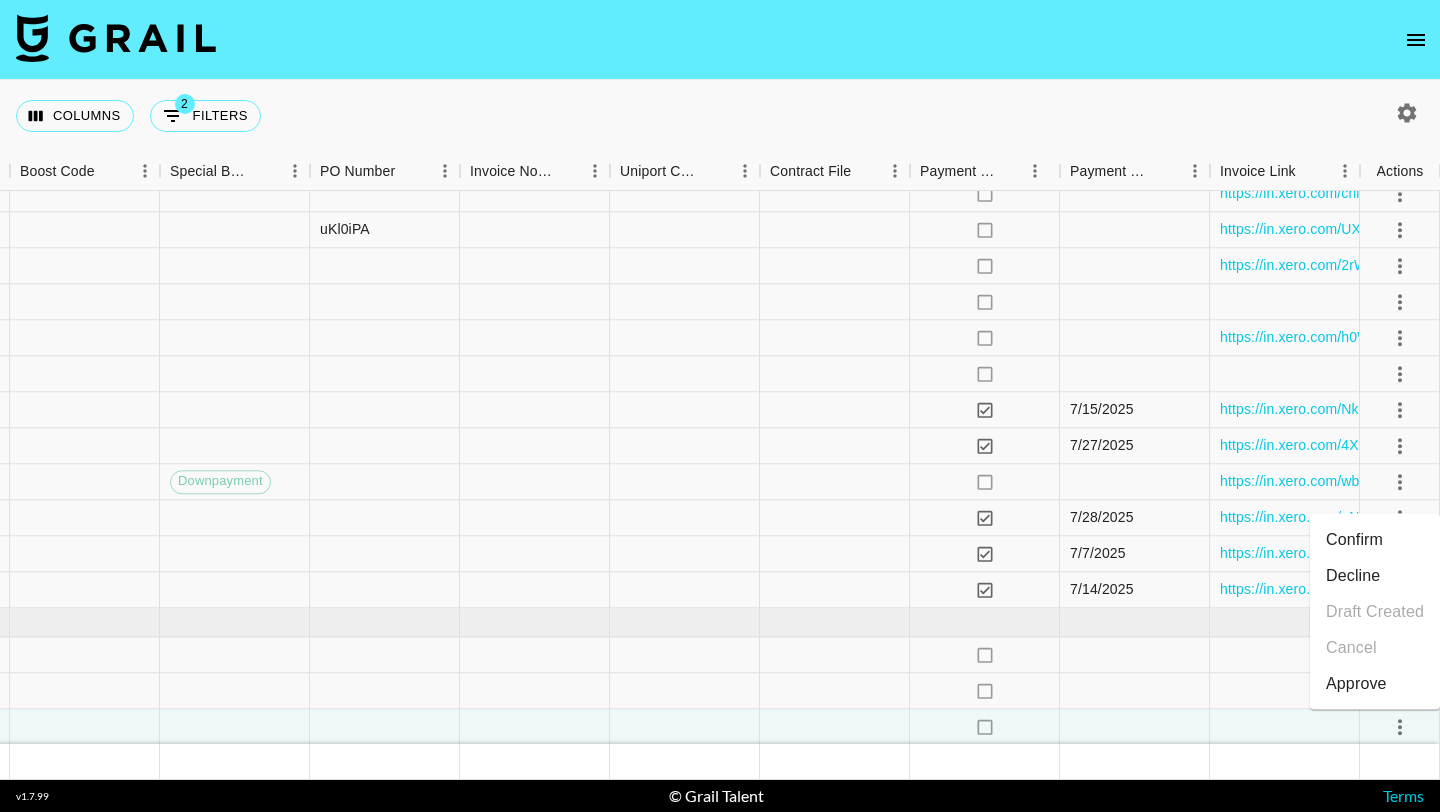 click on "Confirm Decline Draft Created Cancel Approve" at bounding box center (1375, 612) 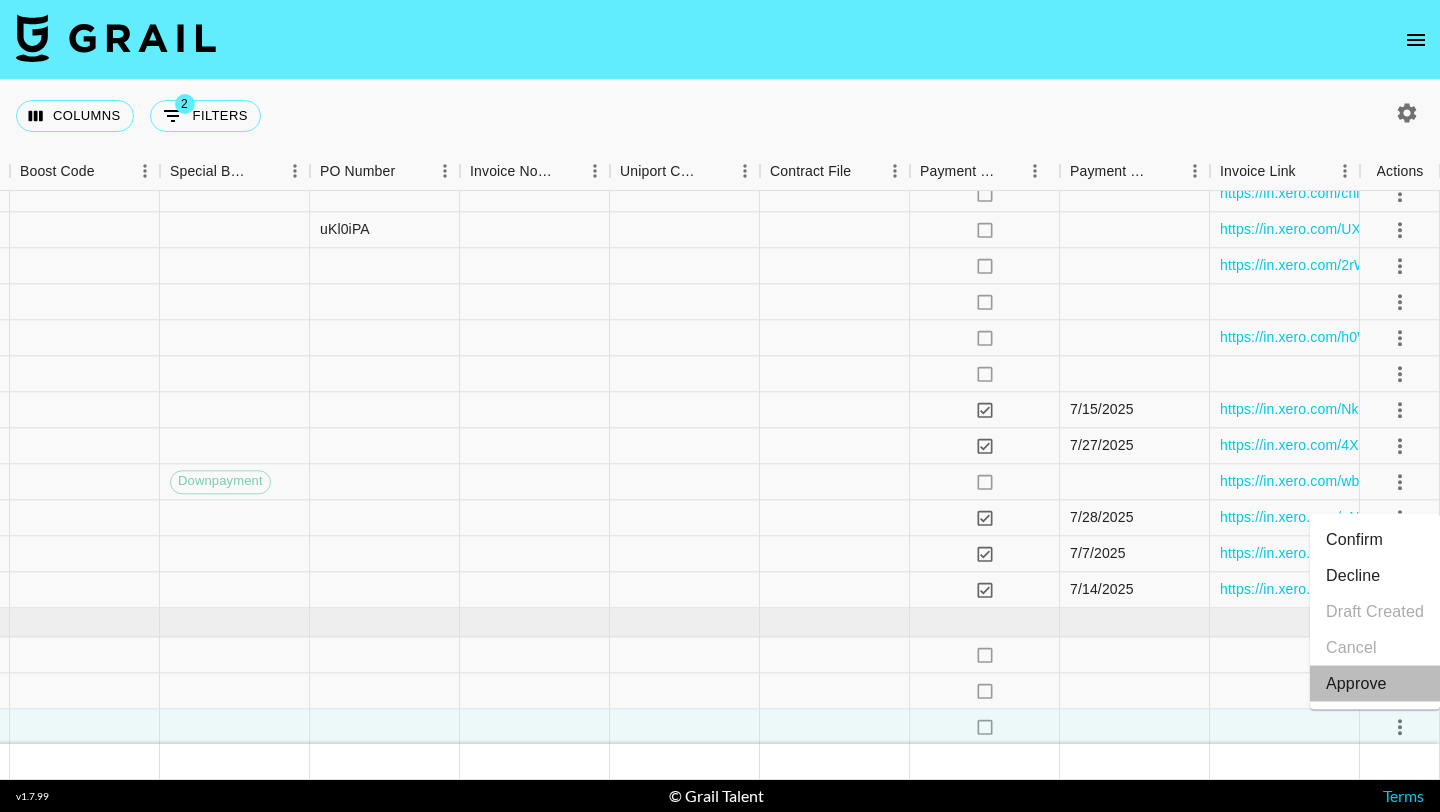 click on "Approve" at bounding box center [1375, 684] 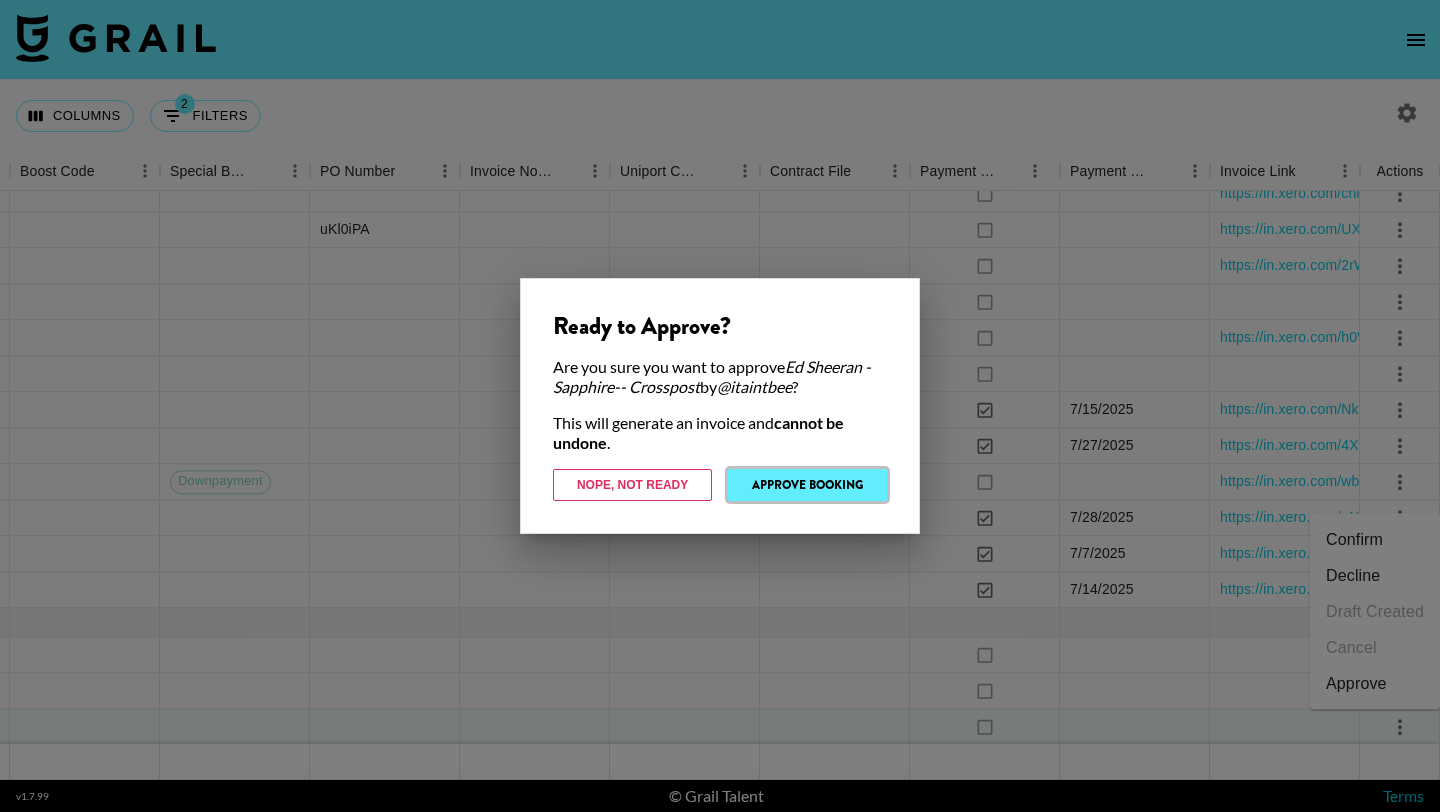 click on "Approve Booking" at bounding box center [807, 485] 